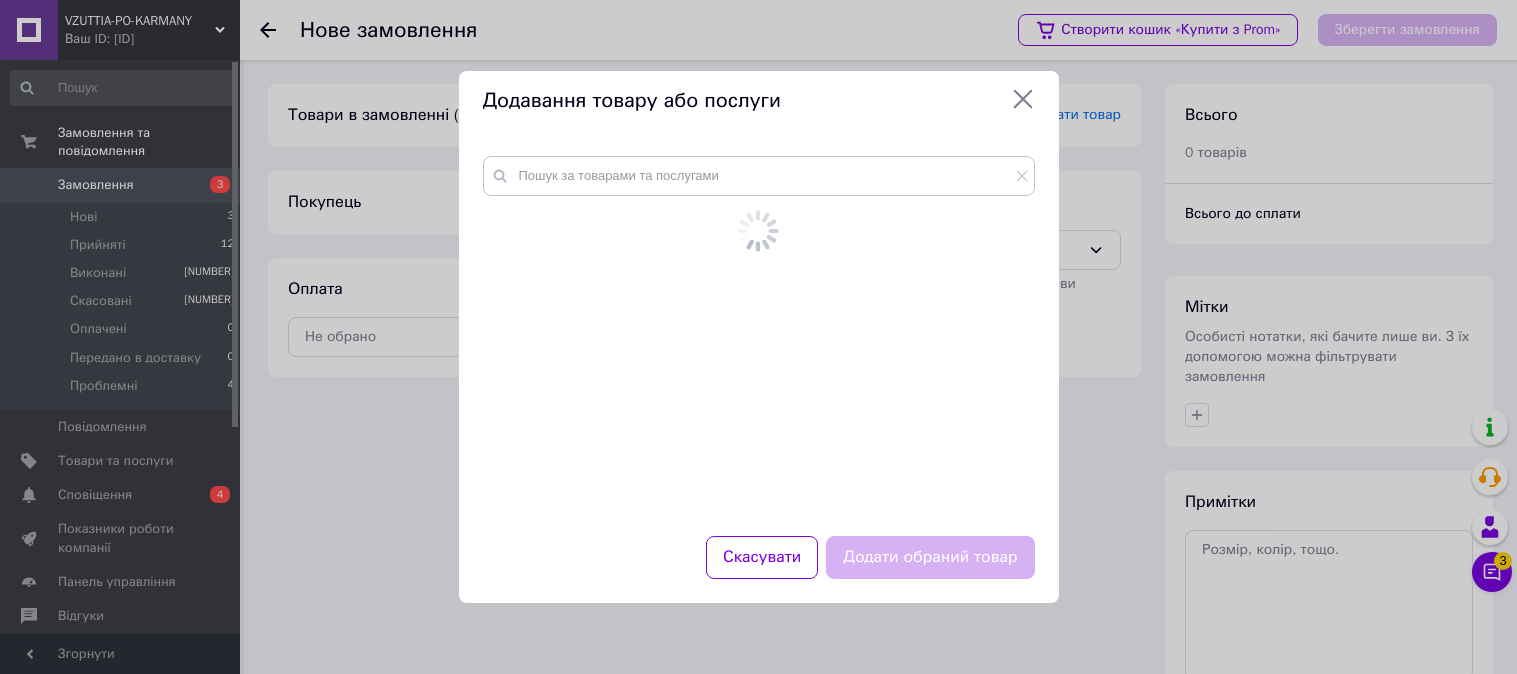 scroll, scrollTop: 0, scrollLeft: 0, axis: both 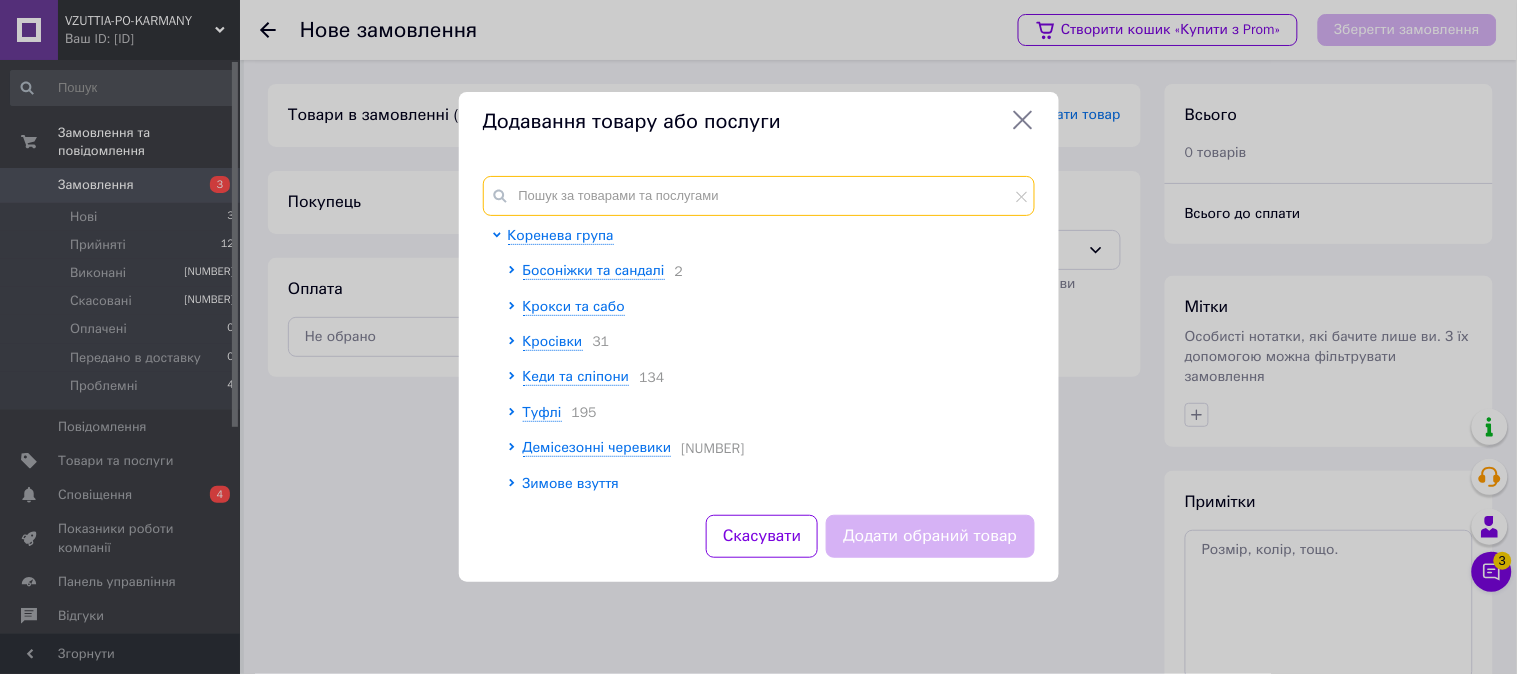 click at bounding box center [759, 196] 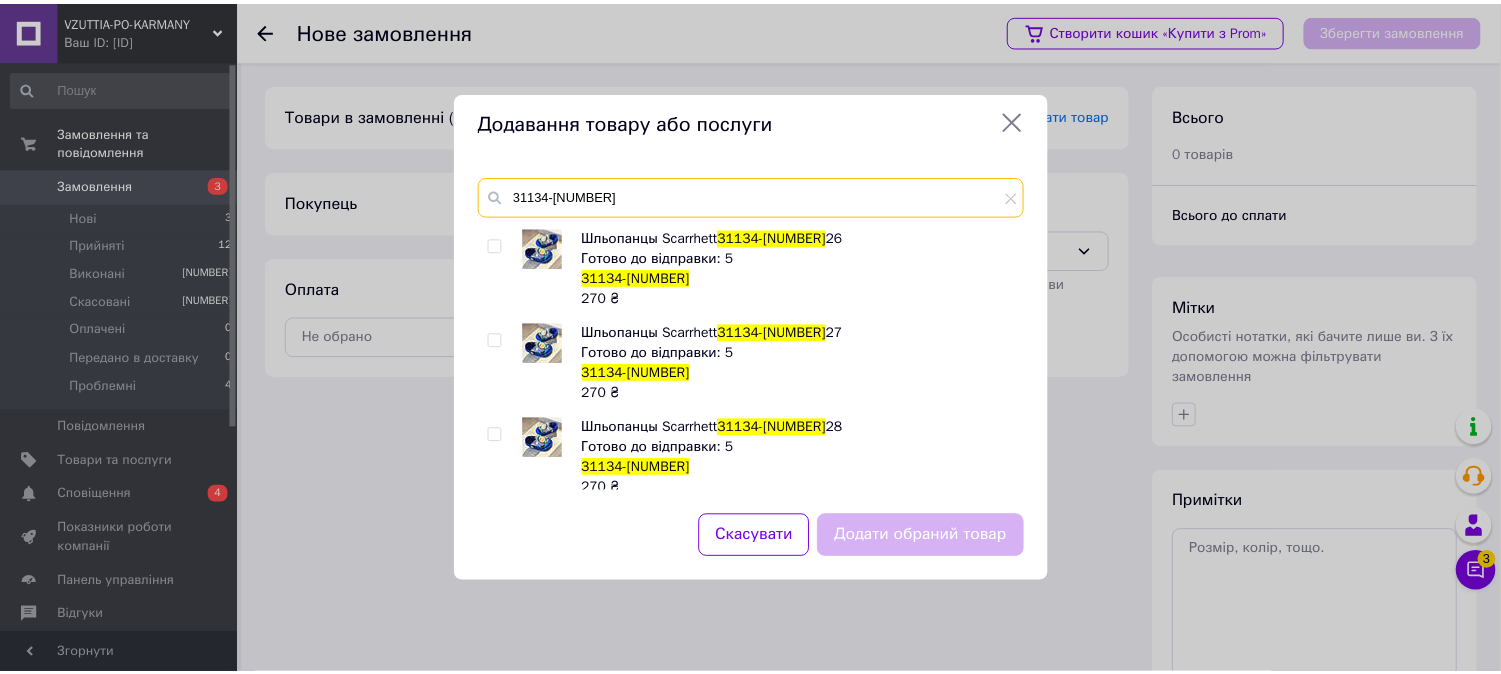 scroll, scrollTop: 222, scrollLeft: 0, axis: vertical 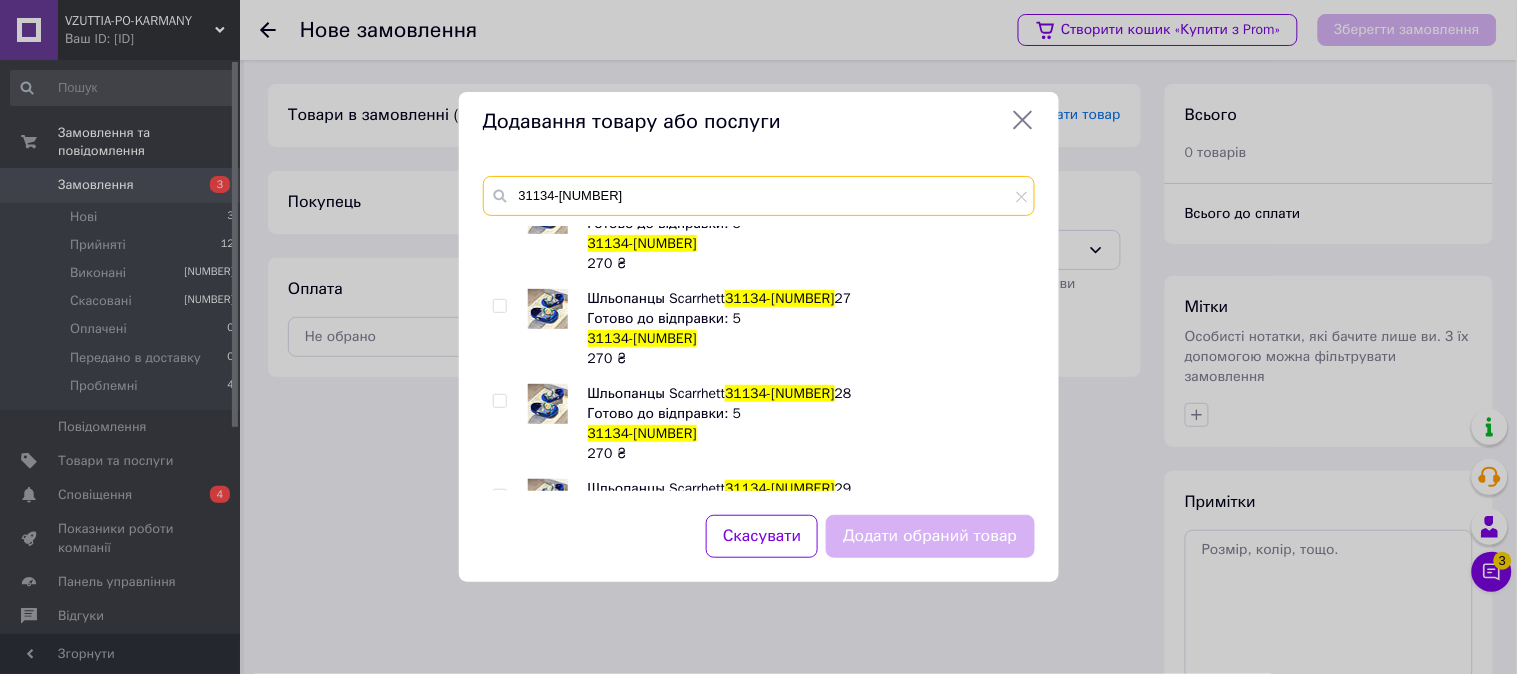 type on "31134-[NUMBER]" 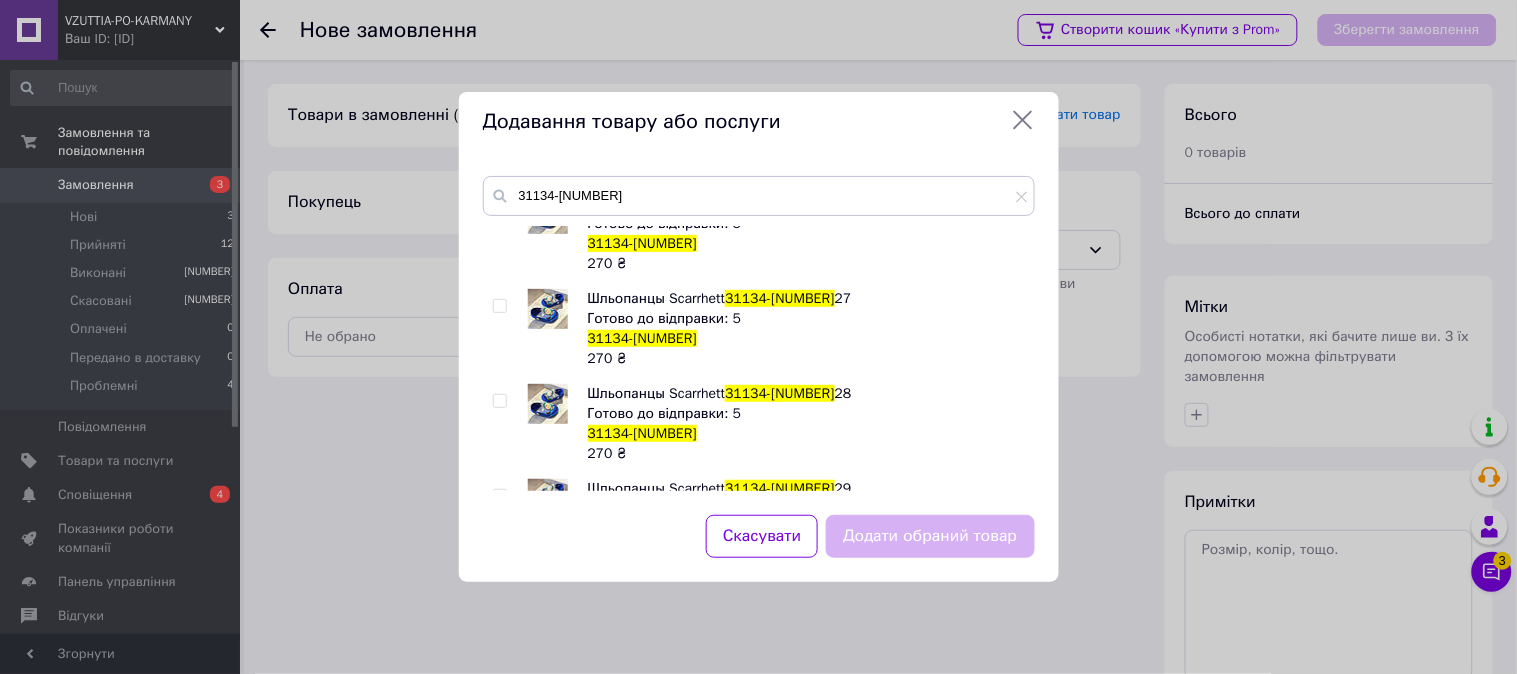 click at bounding box center [499, 306] 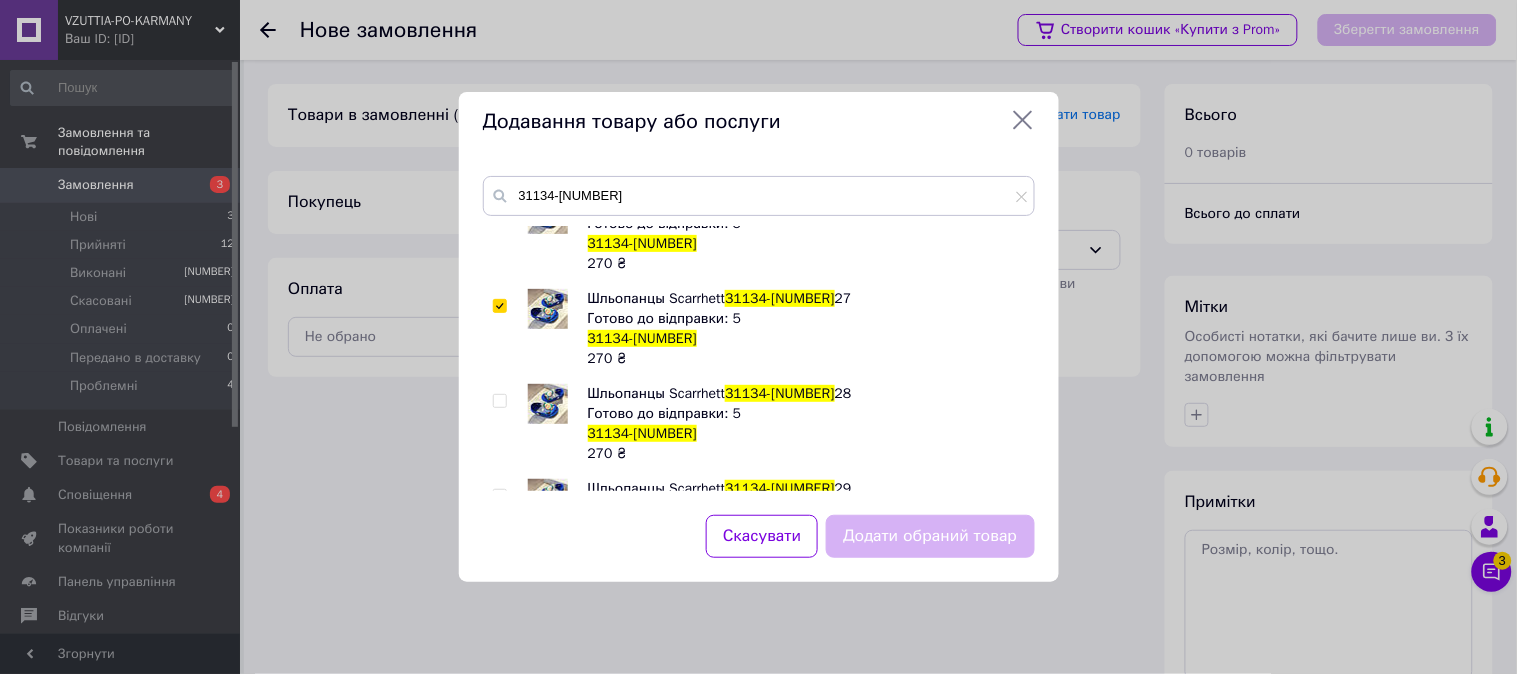 checkbox on "true" 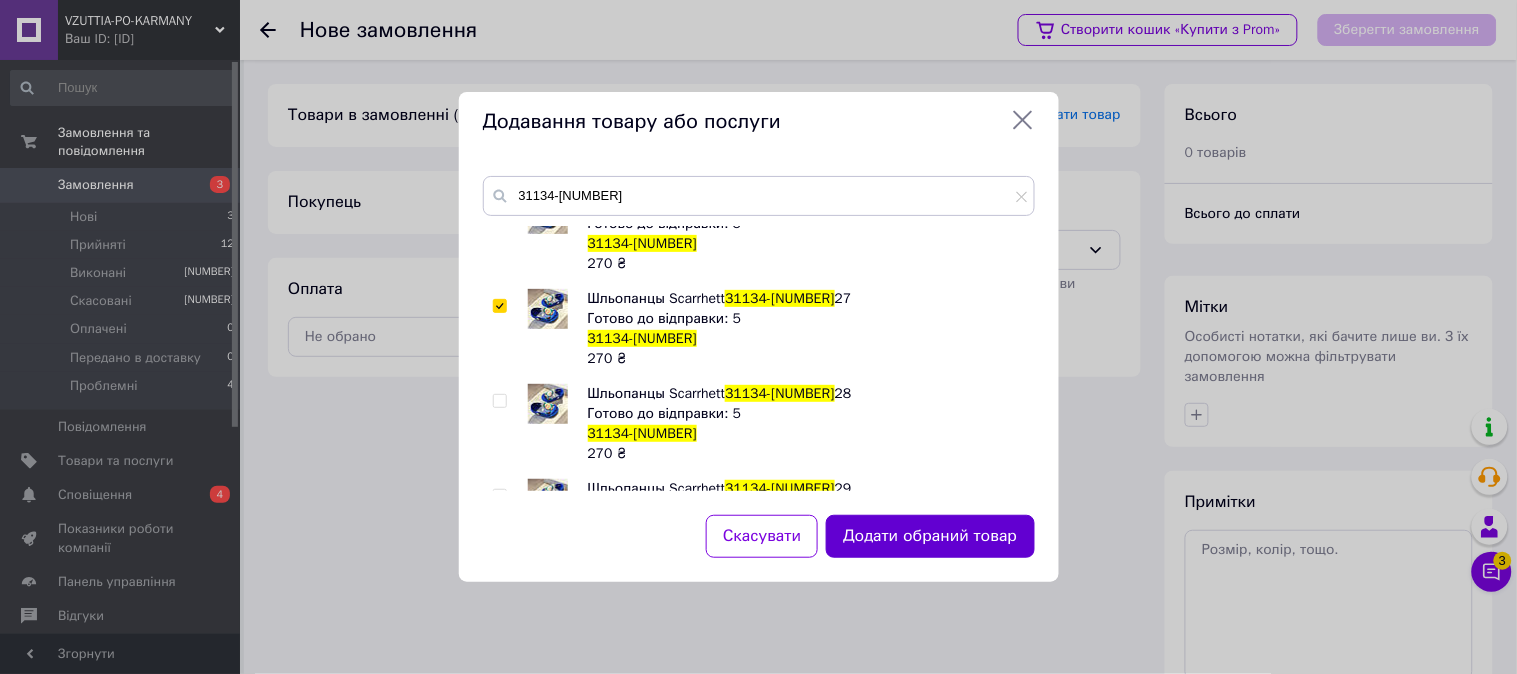 click on "Додати обраний товар" at bounding box center [930, 536] 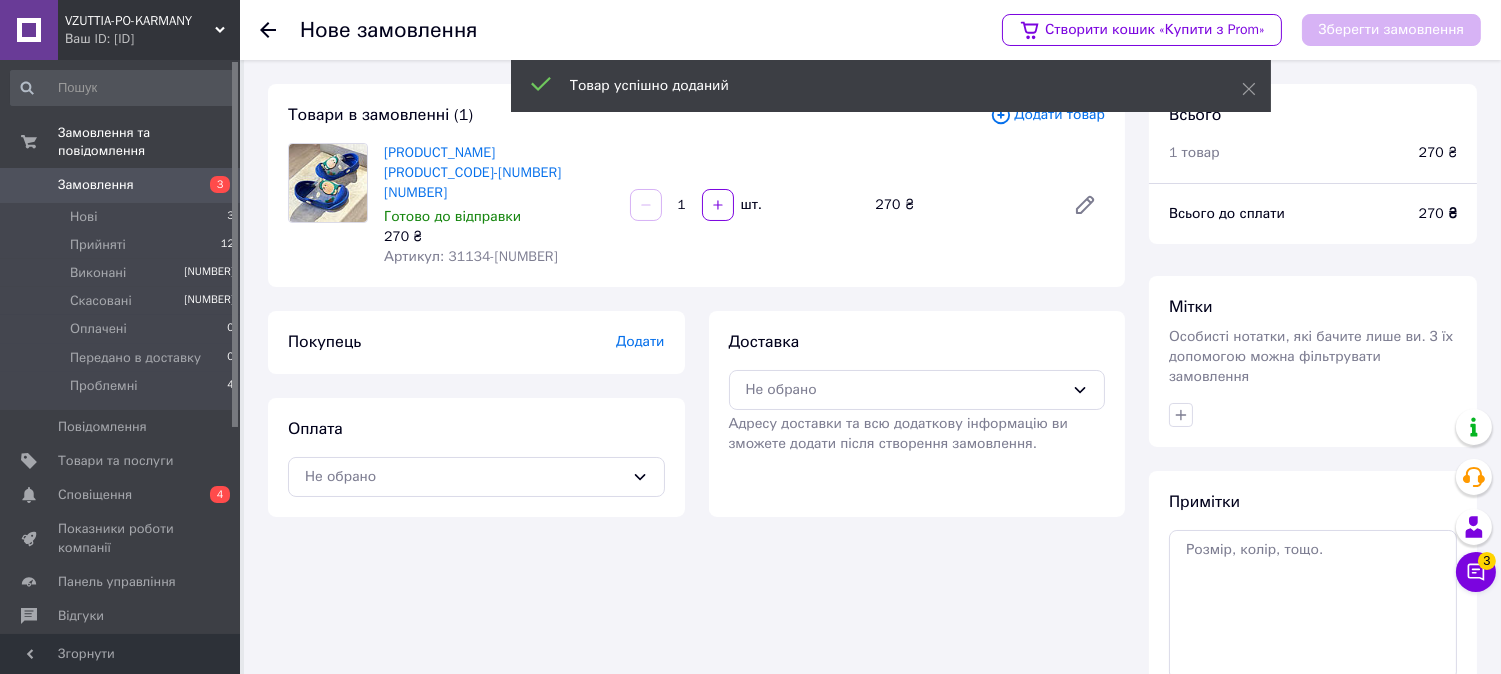 click on "Додати" at bounding box center [640, 341] 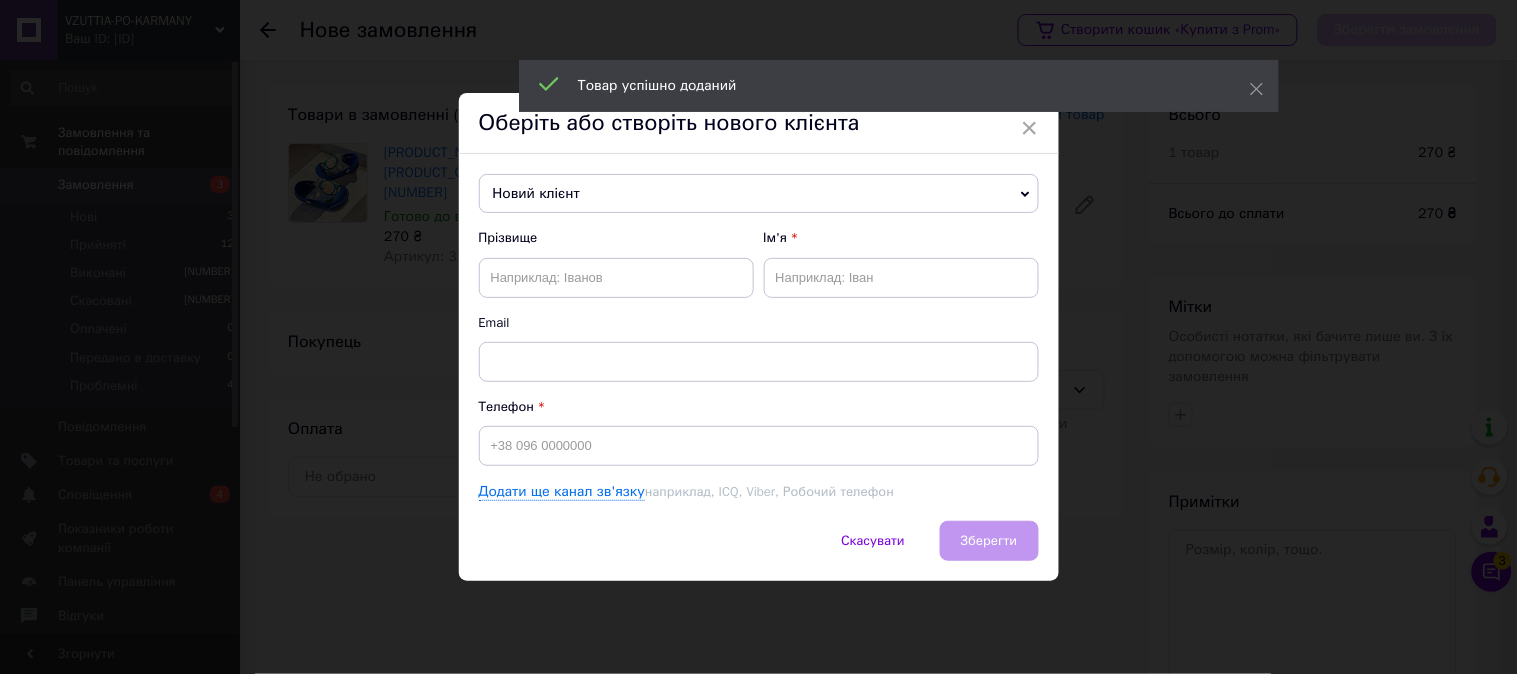 drag, startPoint x: 688, startPoint y: 212, endPoint x: 701, endPoint y: 184, distance: 30.870699 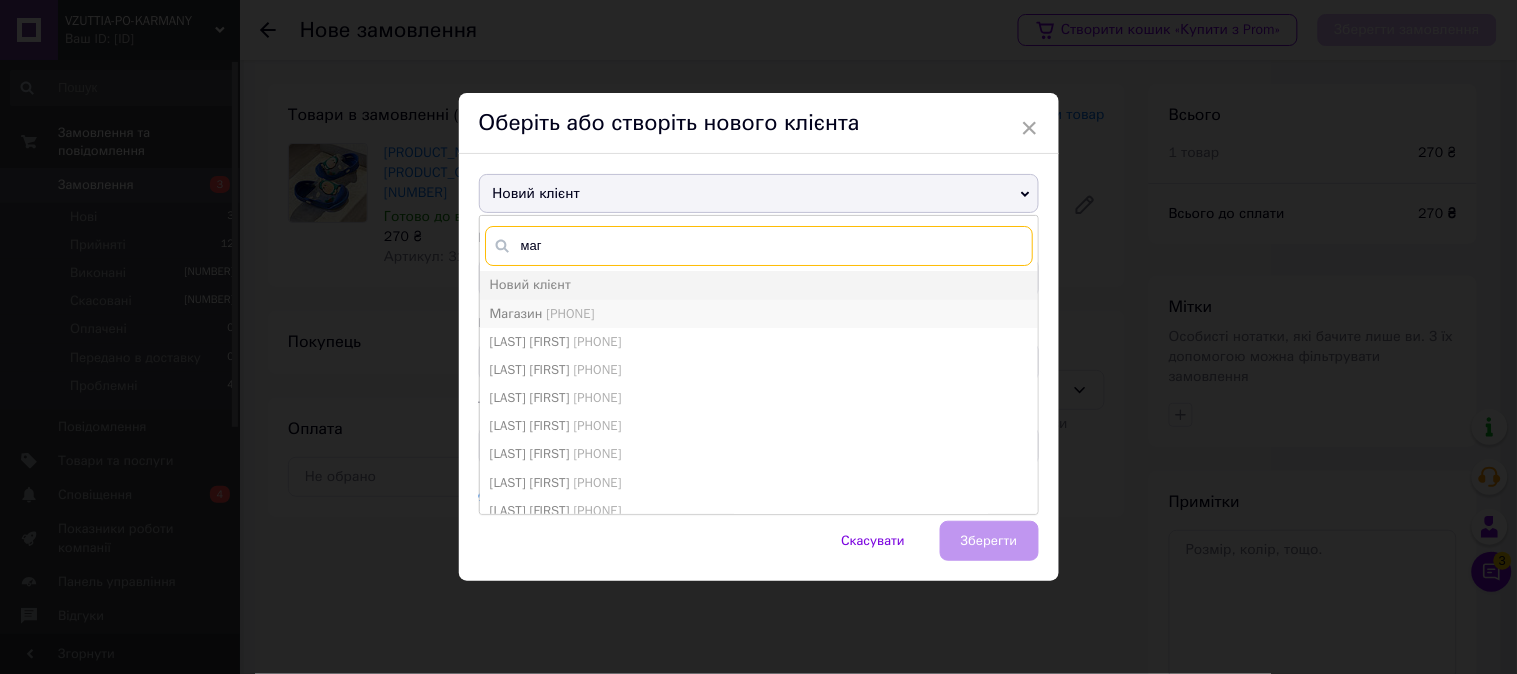 type on "маг" 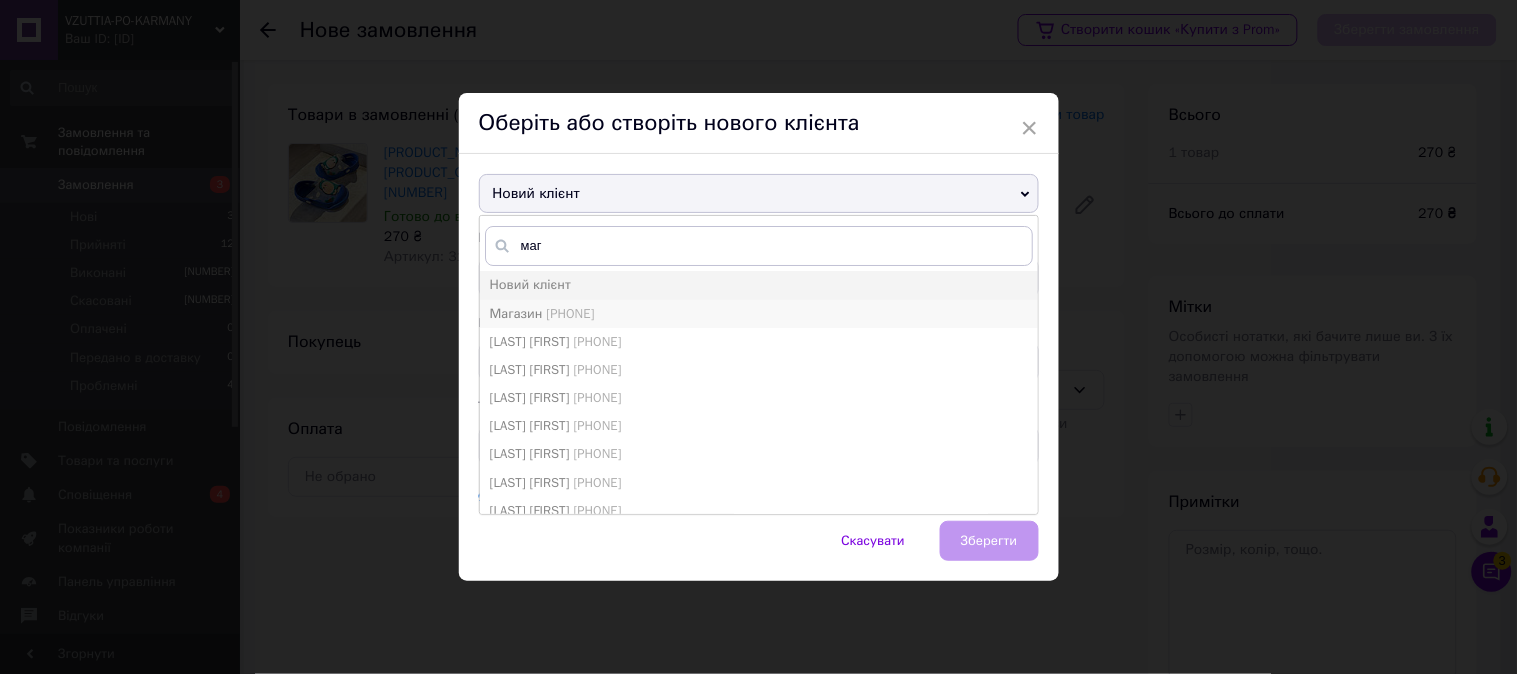 click on "Магазин [PHONE]" at bounding box center [759, 314] 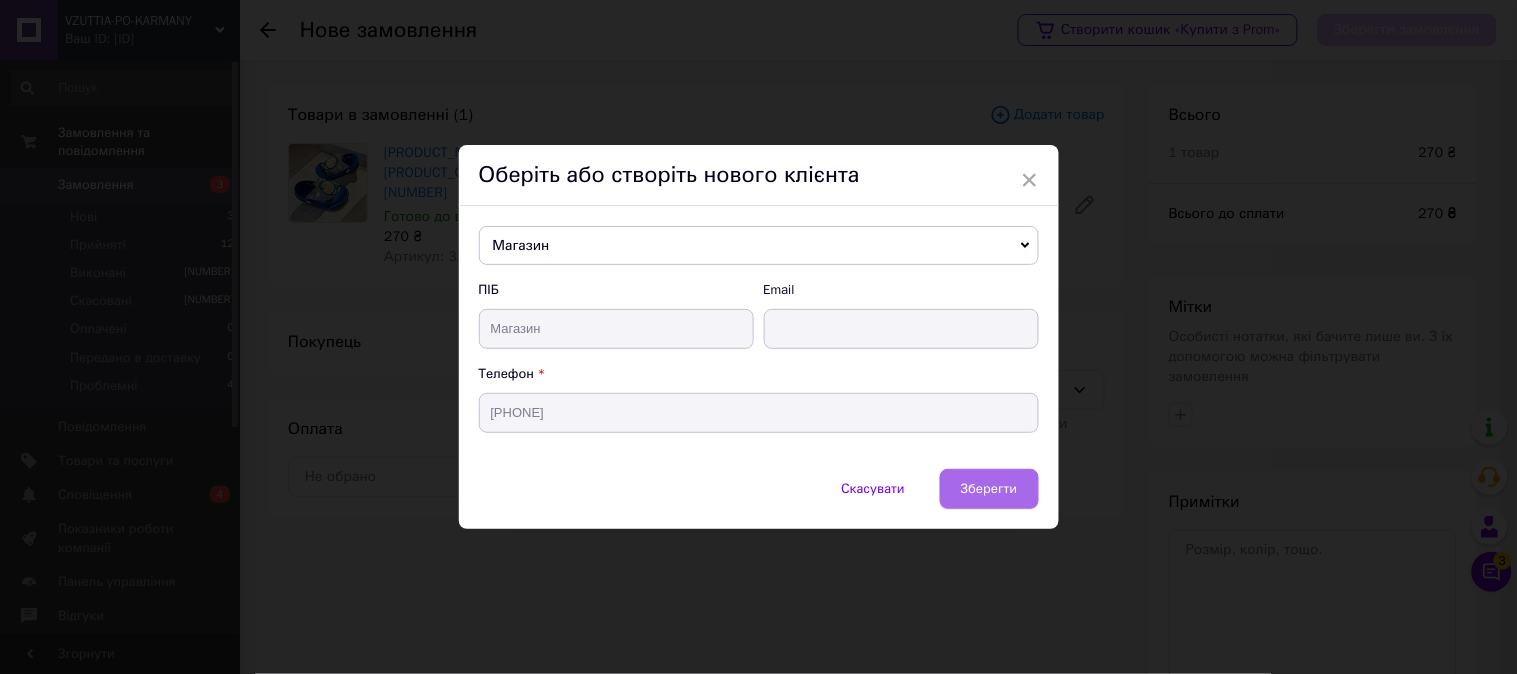 click on "Зберегти" at bounding box center (989, 488) 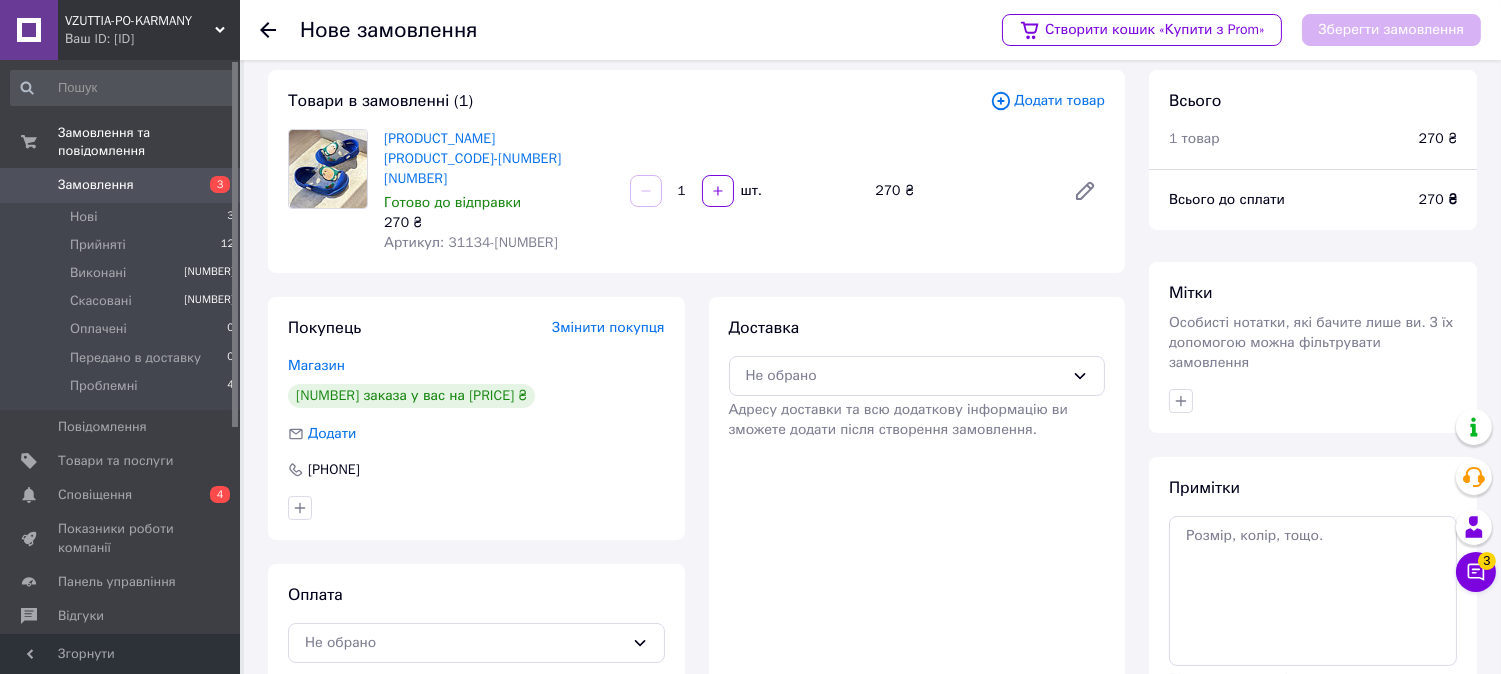 scroll, scrollTop: 150, scrollLeft: 0, axis: vertical 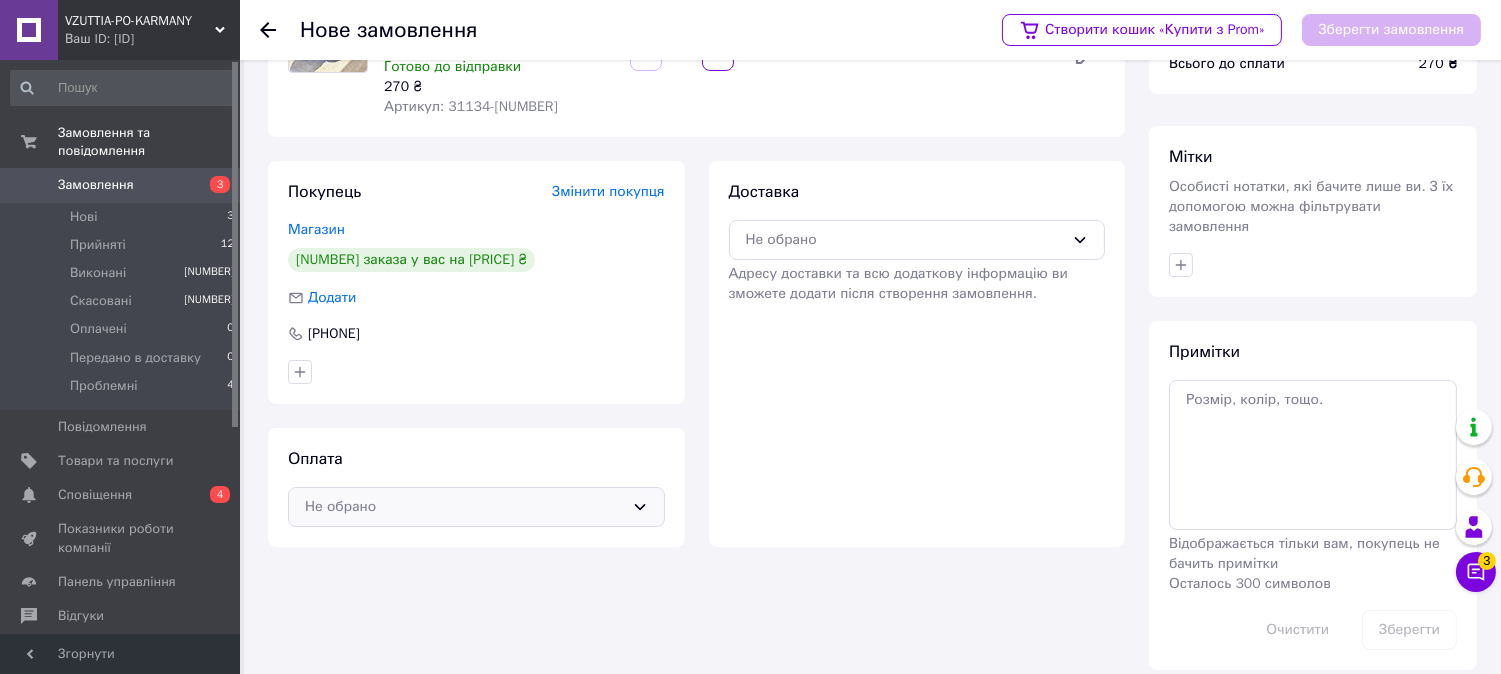 click on "Не обрано" at bounding box center [464, 507] 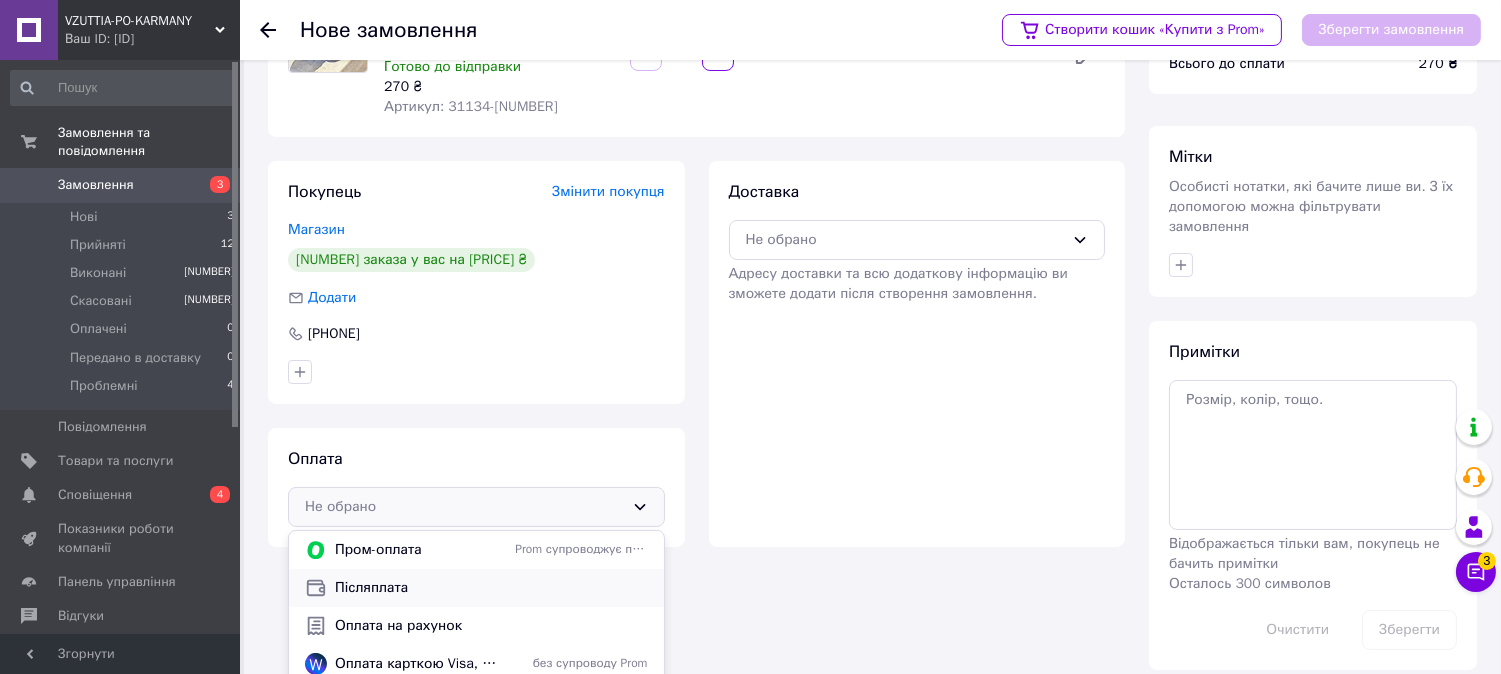 scroll, scrollTop: 15, scrollLeft: 0, axis: vertical 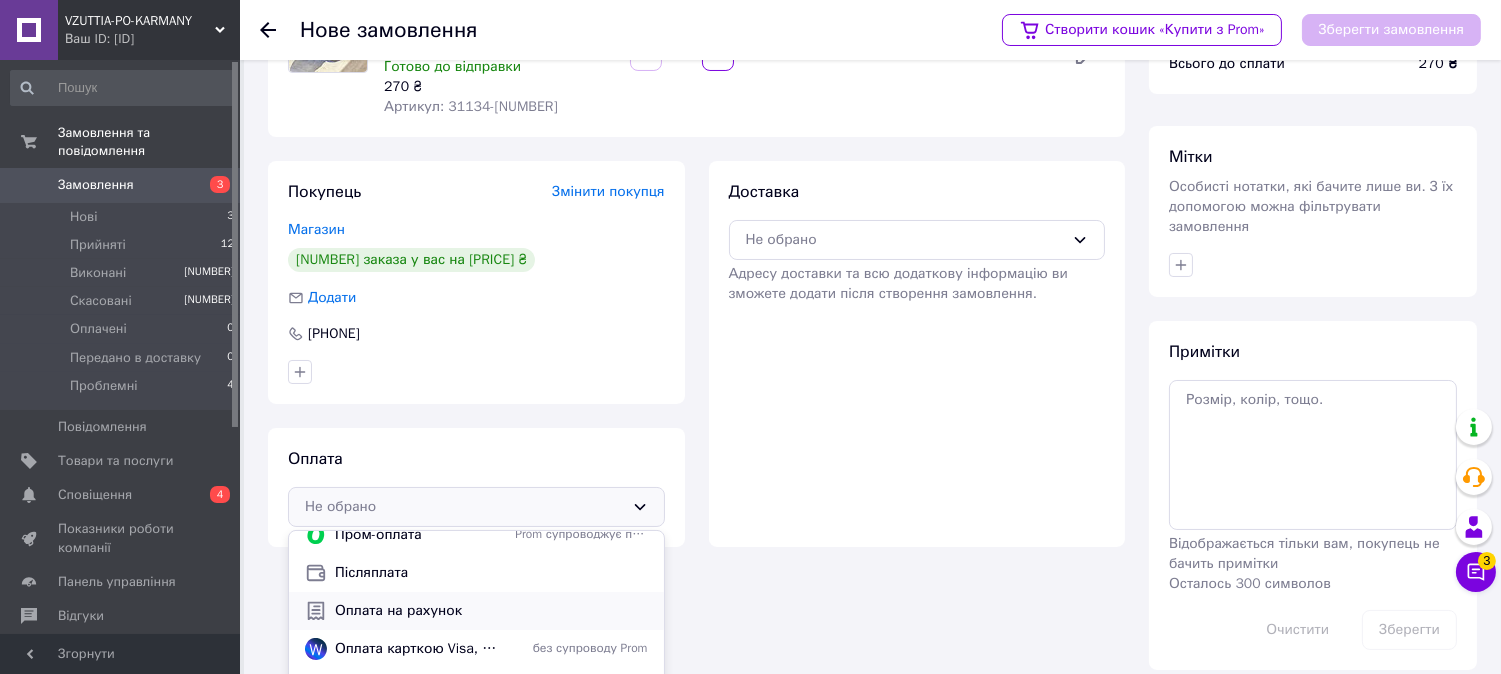click on "Оплата на рахунок" at bounding box center (491, 611) 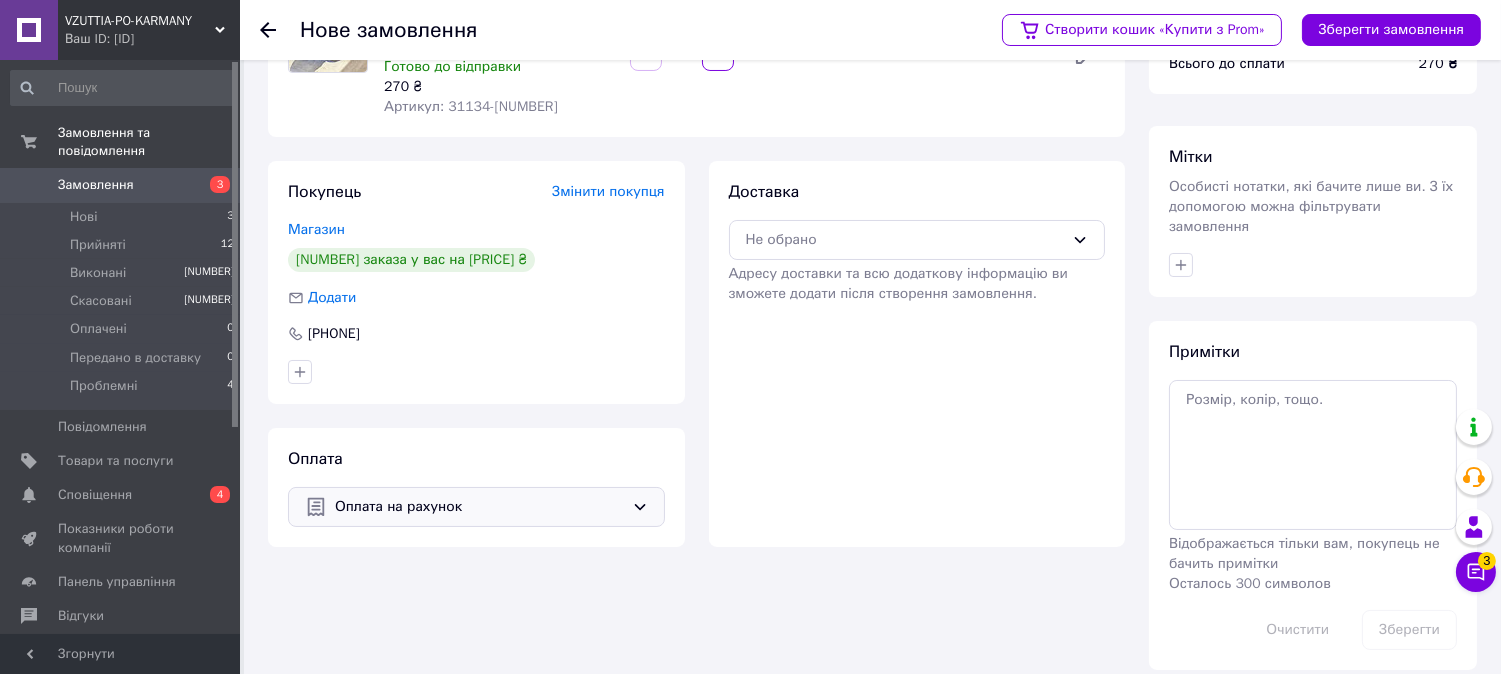 click on "Адресу доставки та всю додаткову інформацію
ви зможете додати після створення замовлення." at bounding box center [917, 284] 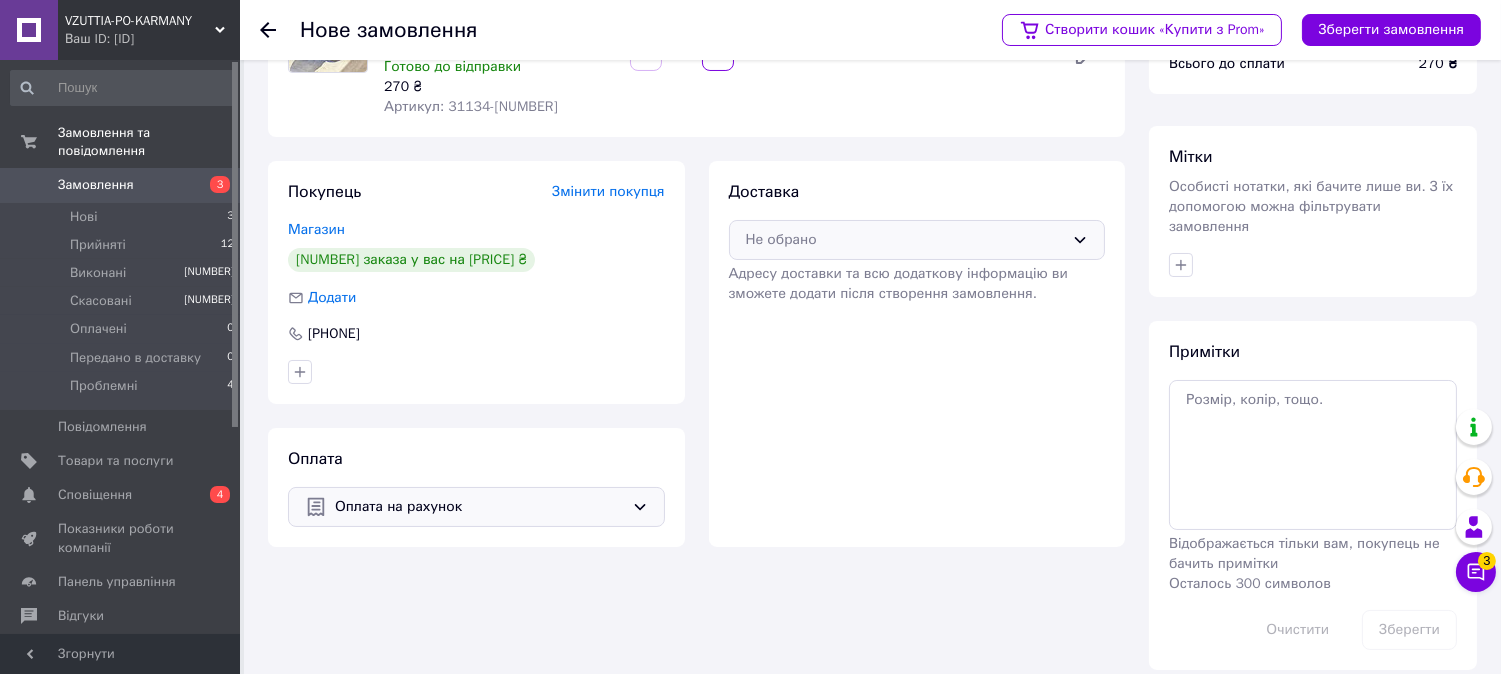 click 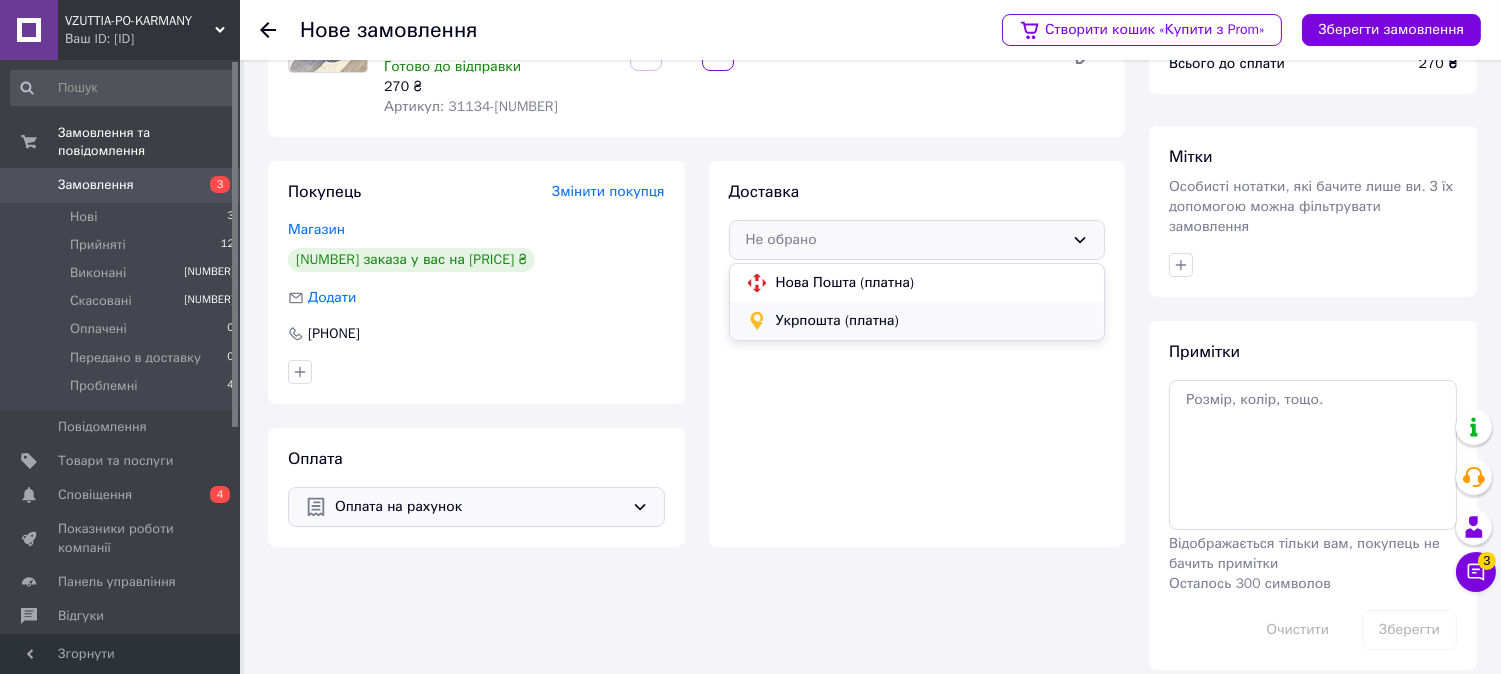 click on "Укрпошта (платна)" at bounding box center [932, 321] 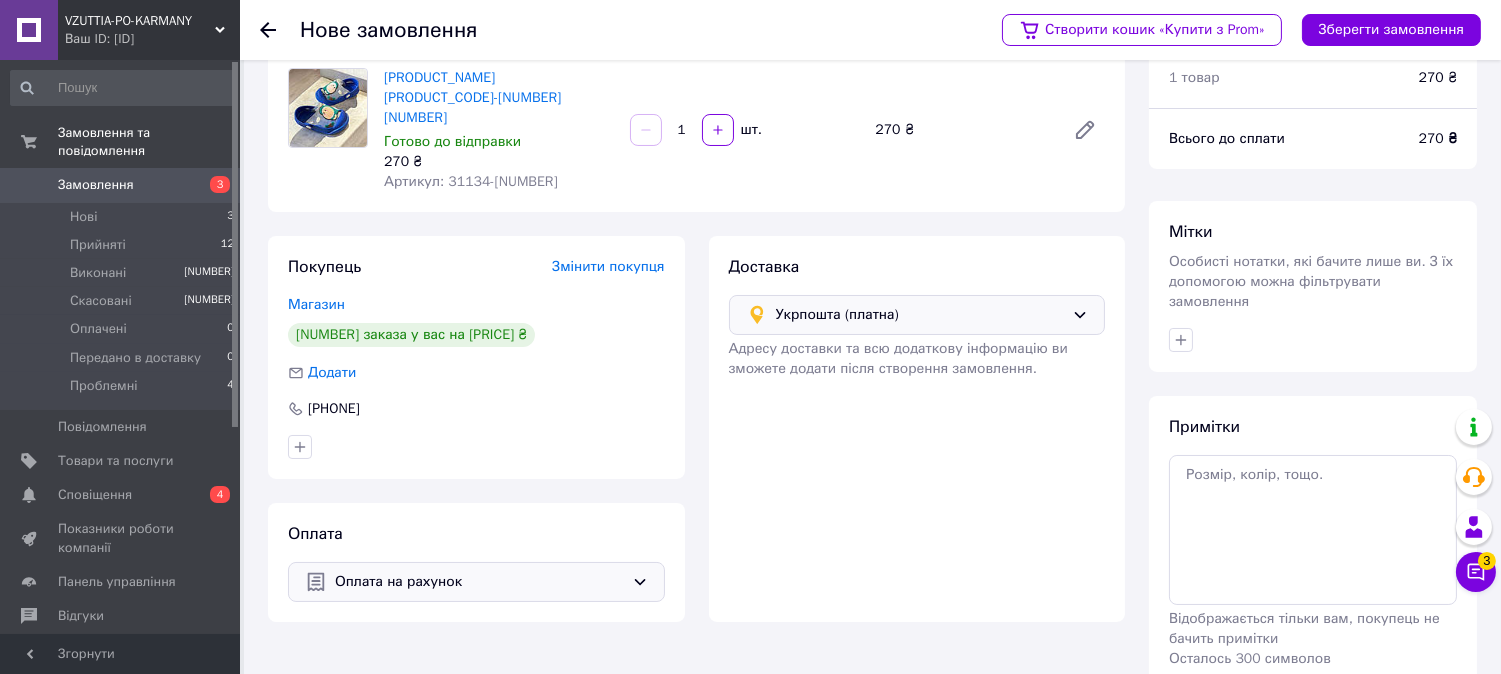 scroll, scrollTop: 0, scrollLeft: 0, axis: both 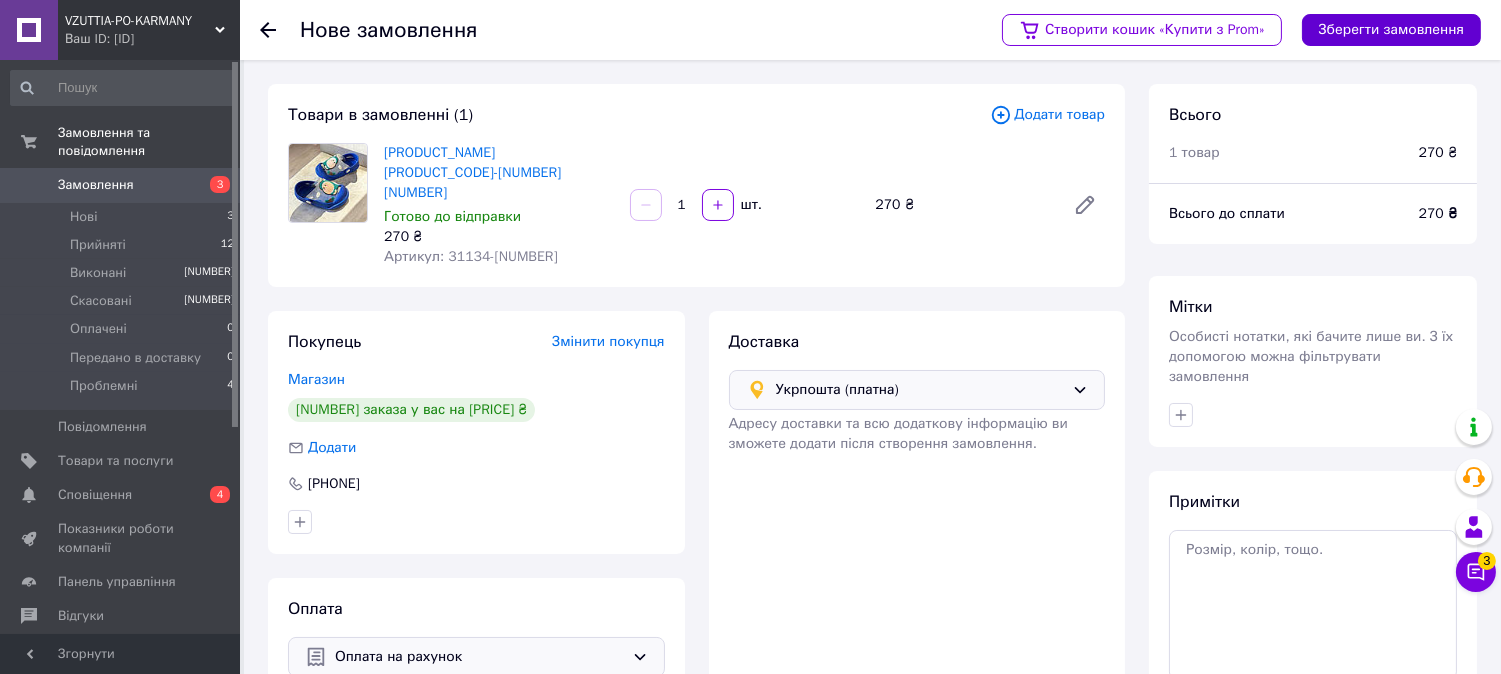 click on "Зберегти замовлення" at bounding box center [1391, 30] 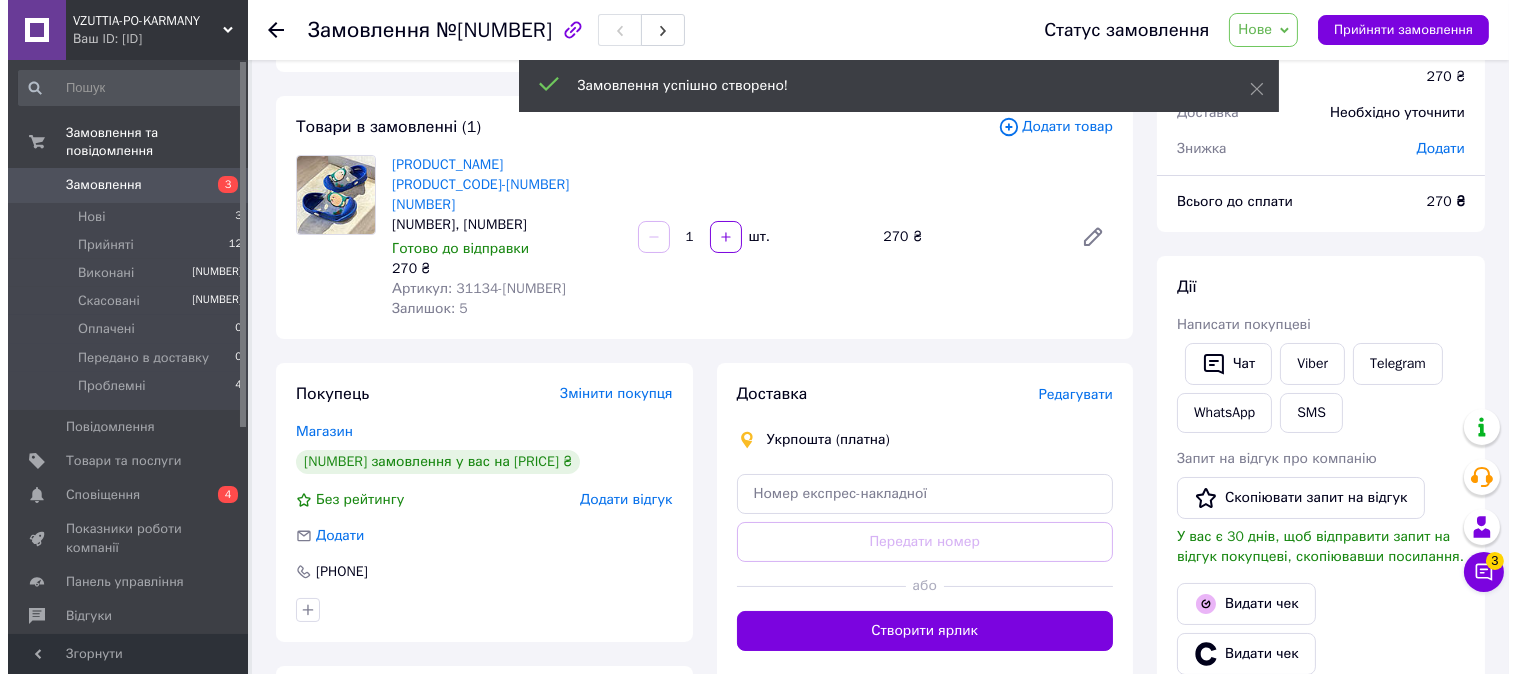 scroll, scrollTop: 111, scrollLeft: 0, axis: vertical 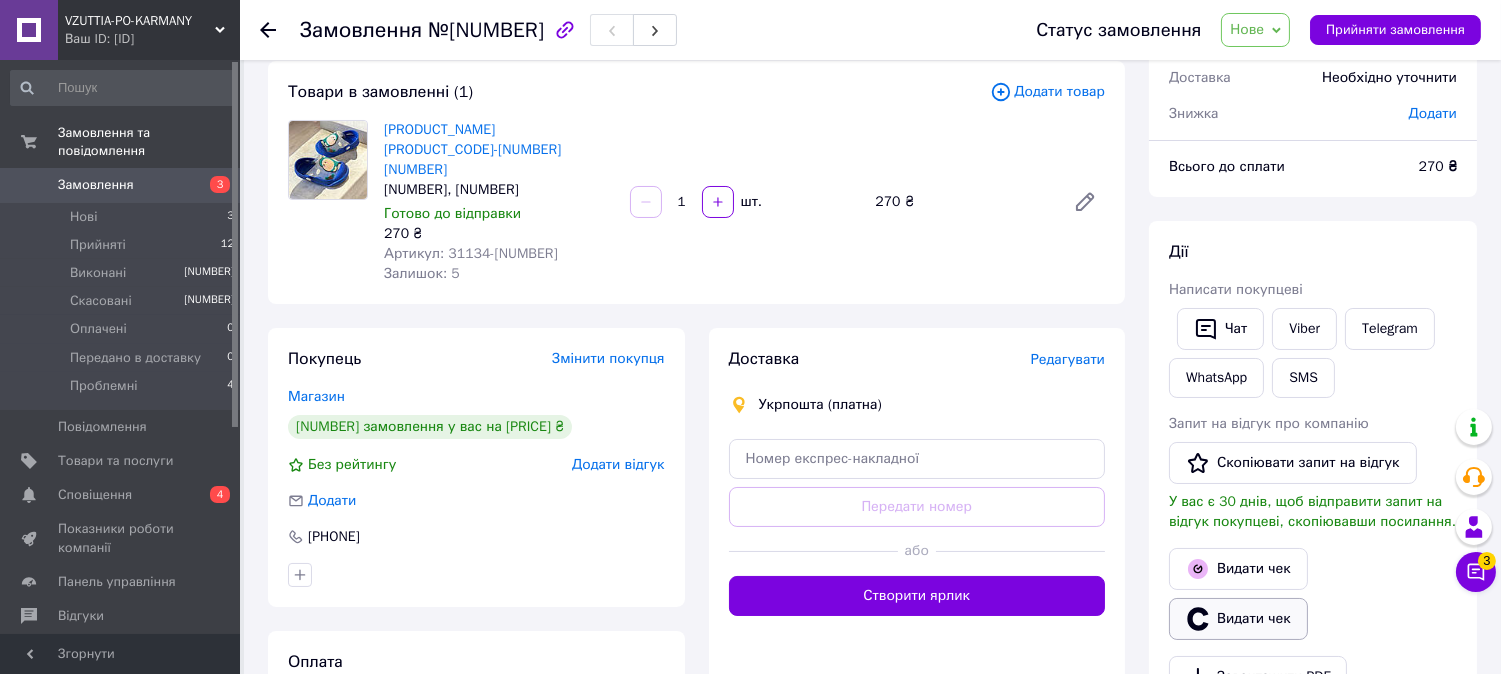 click on "Видати чек" at bounding box center (1238, 619) 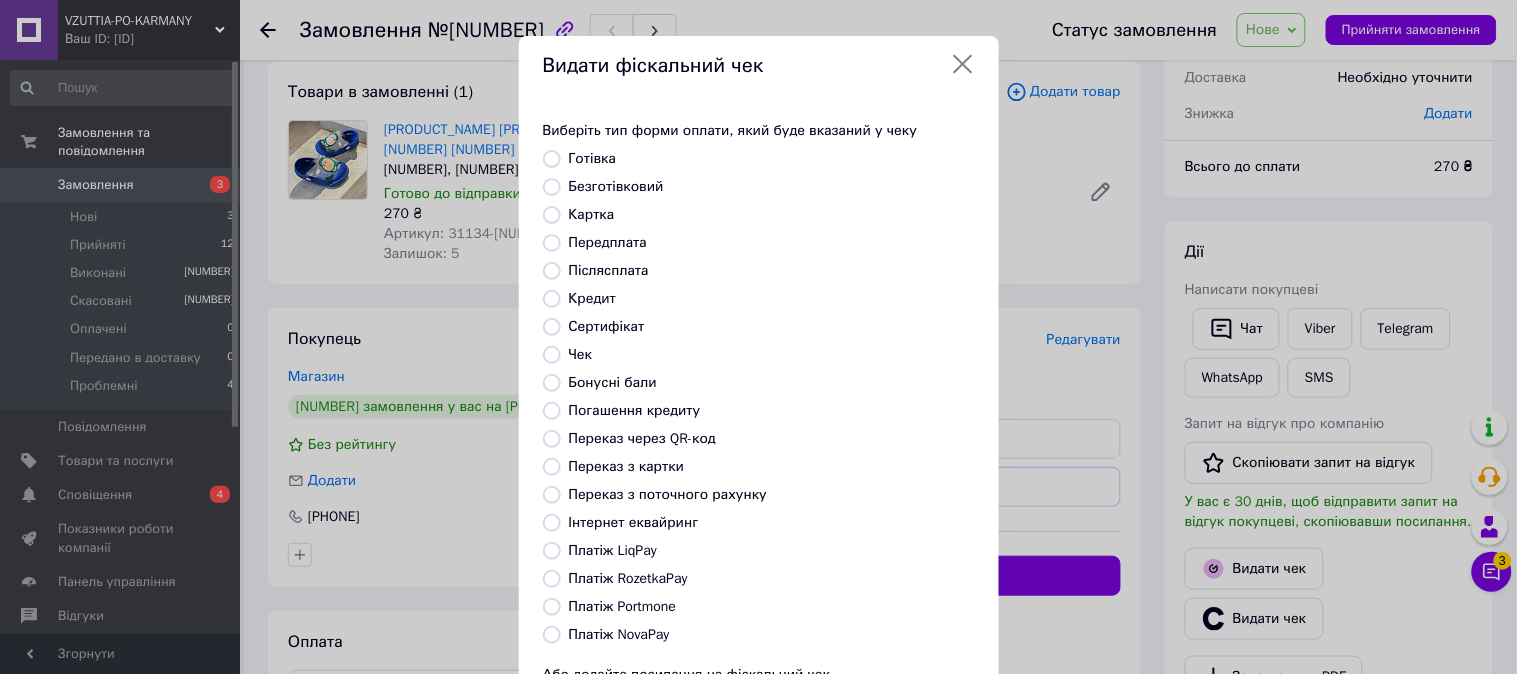 click on "Безготівковий" at bounding box center (552, 187) 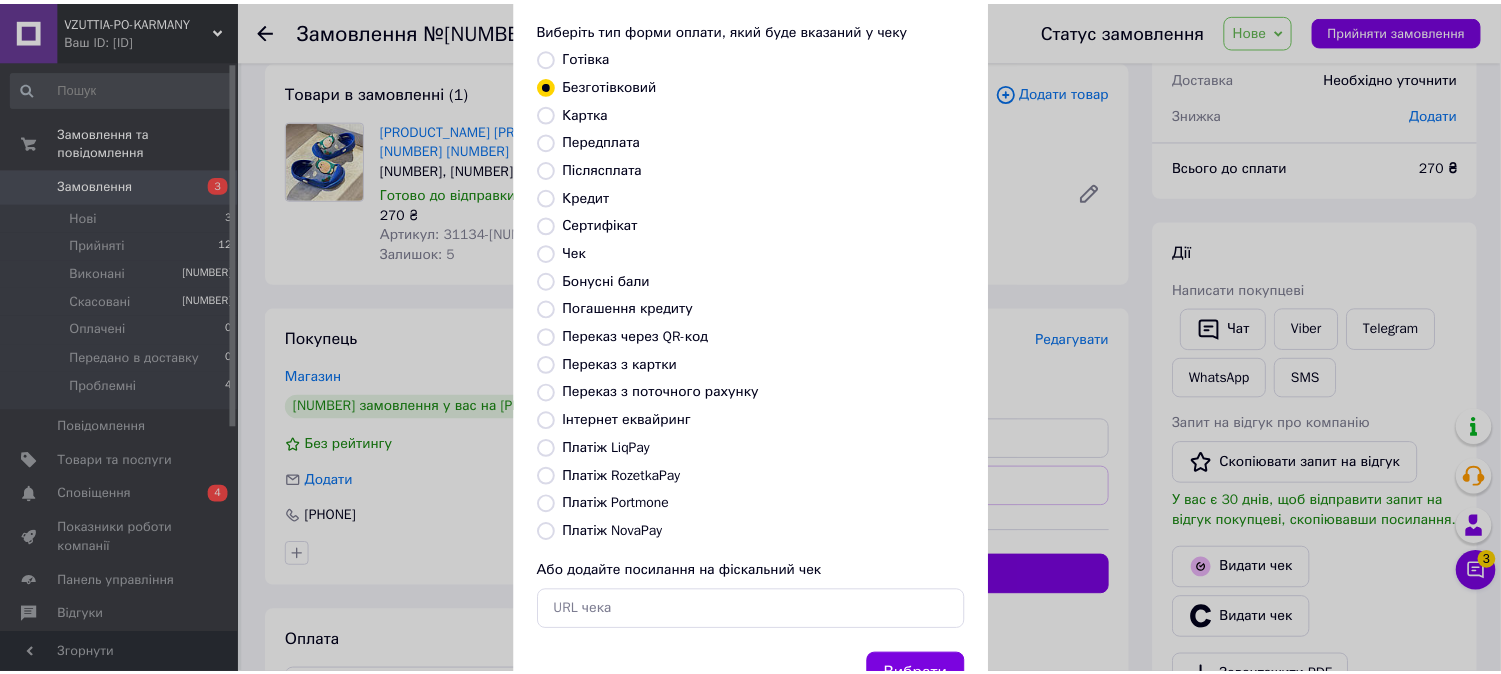 scroll, scrollTop: 185, scrollLeft: 0, axis: vertical 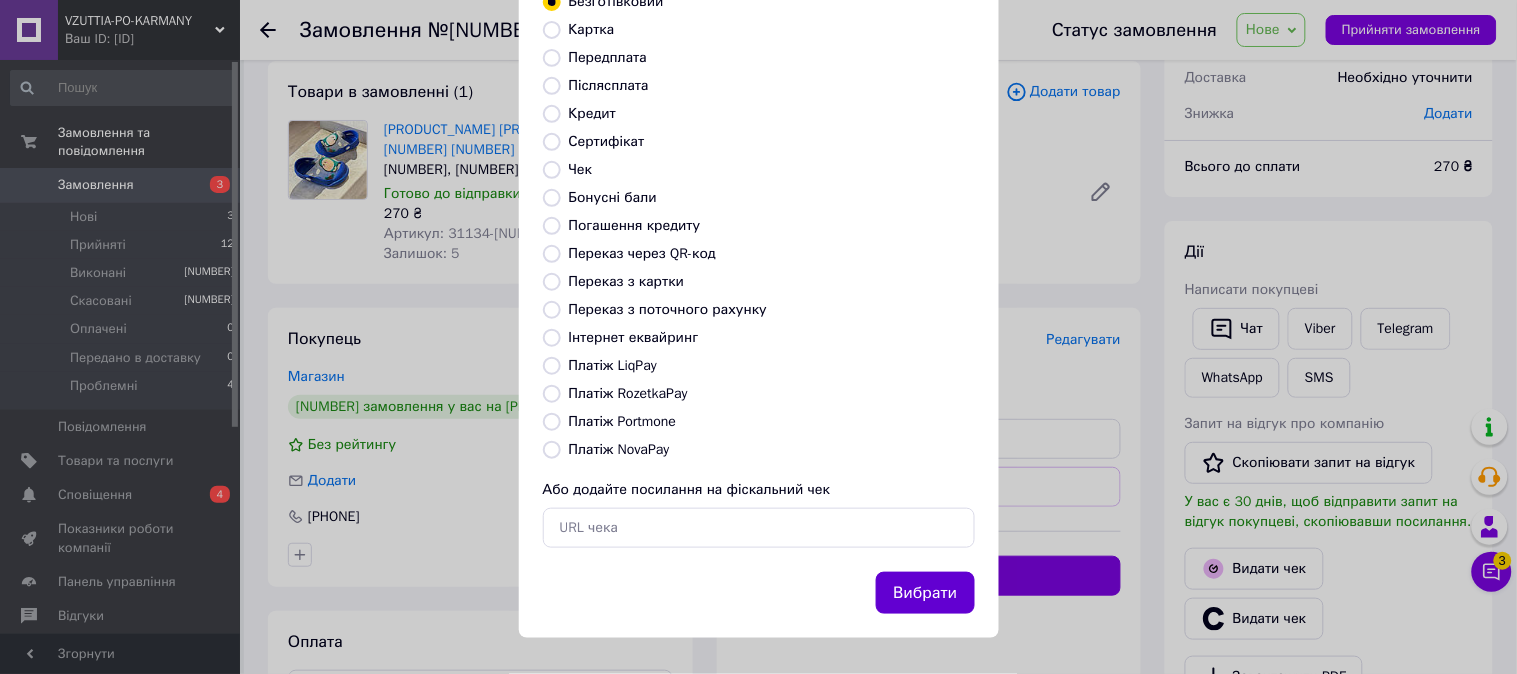 click on "Вибрати" at bounding box center [925, 593] 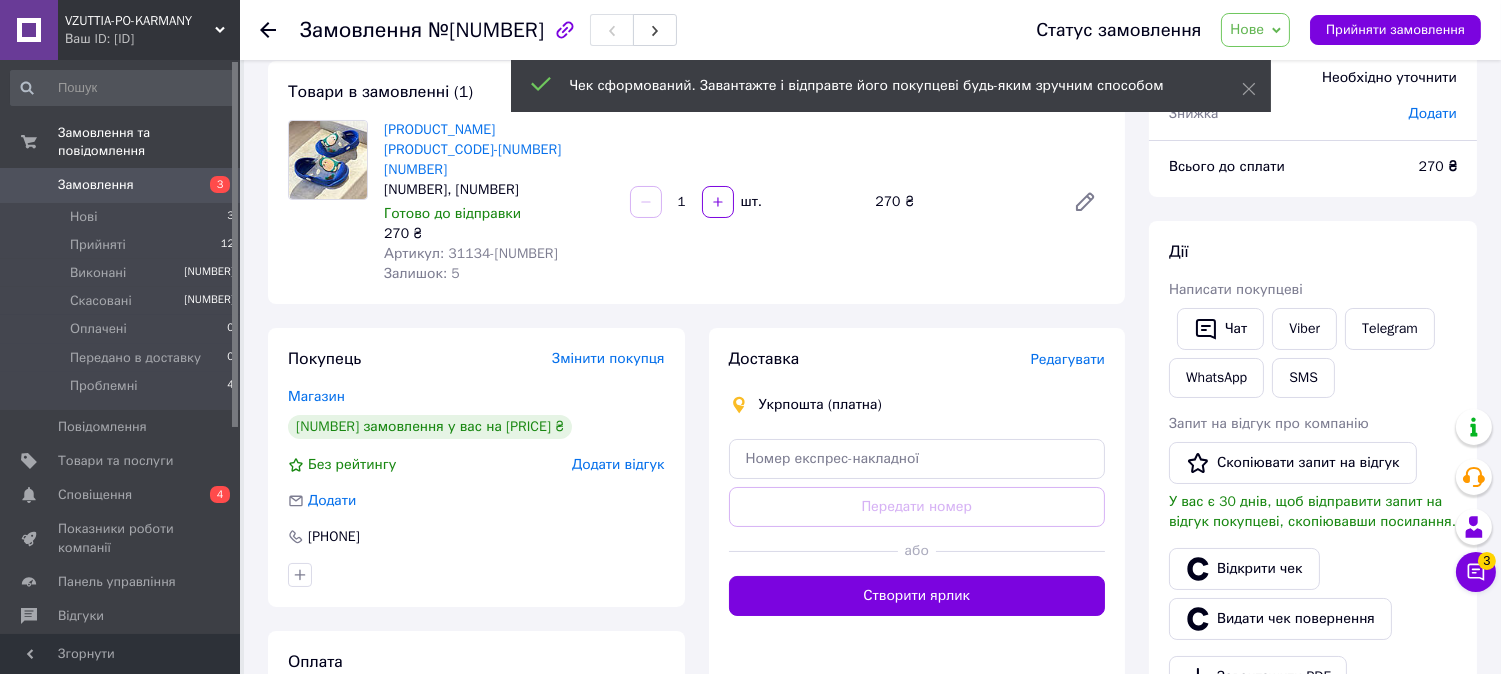 click on "Нове" at bounding box center (1255, 30) 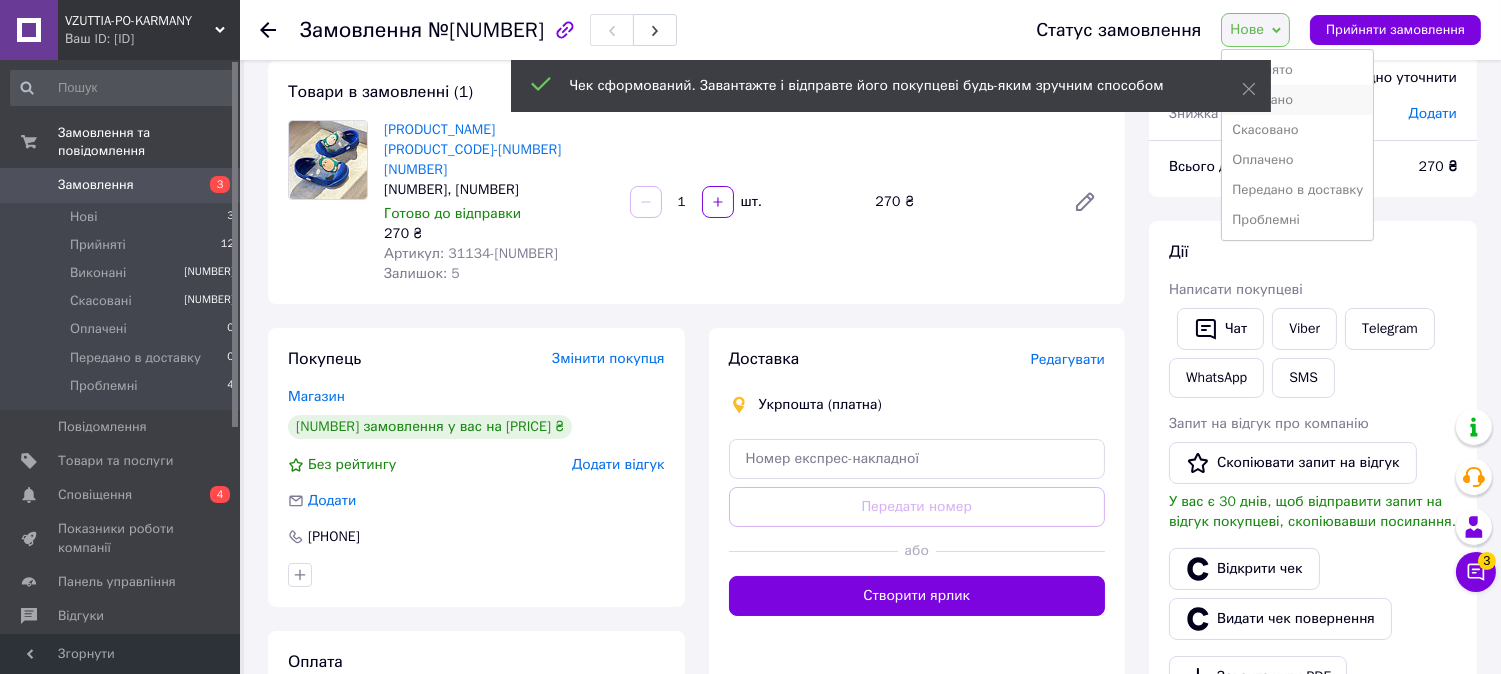 click on "Виконано" at bounding box center (1297, 100) 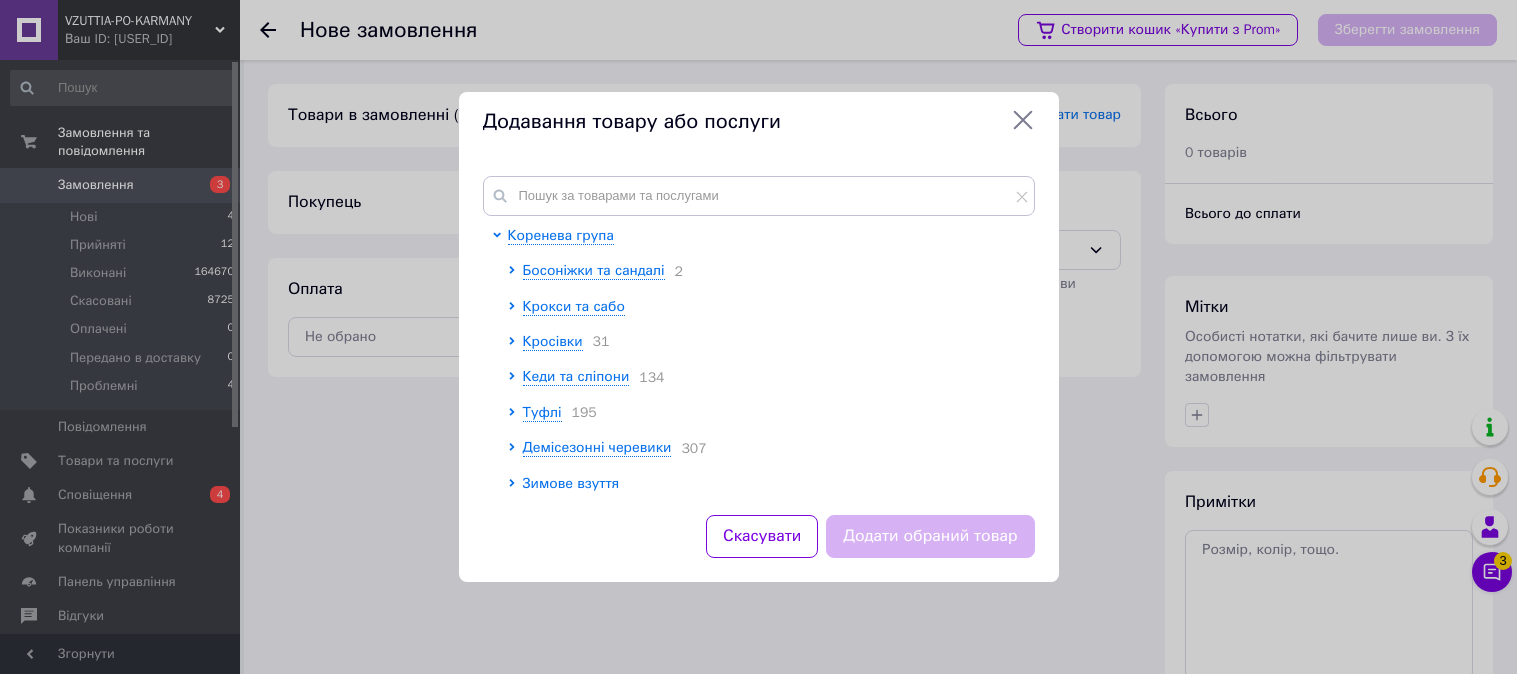 scroll, scrollTop: 0, scrollLeft: 0, axis: both 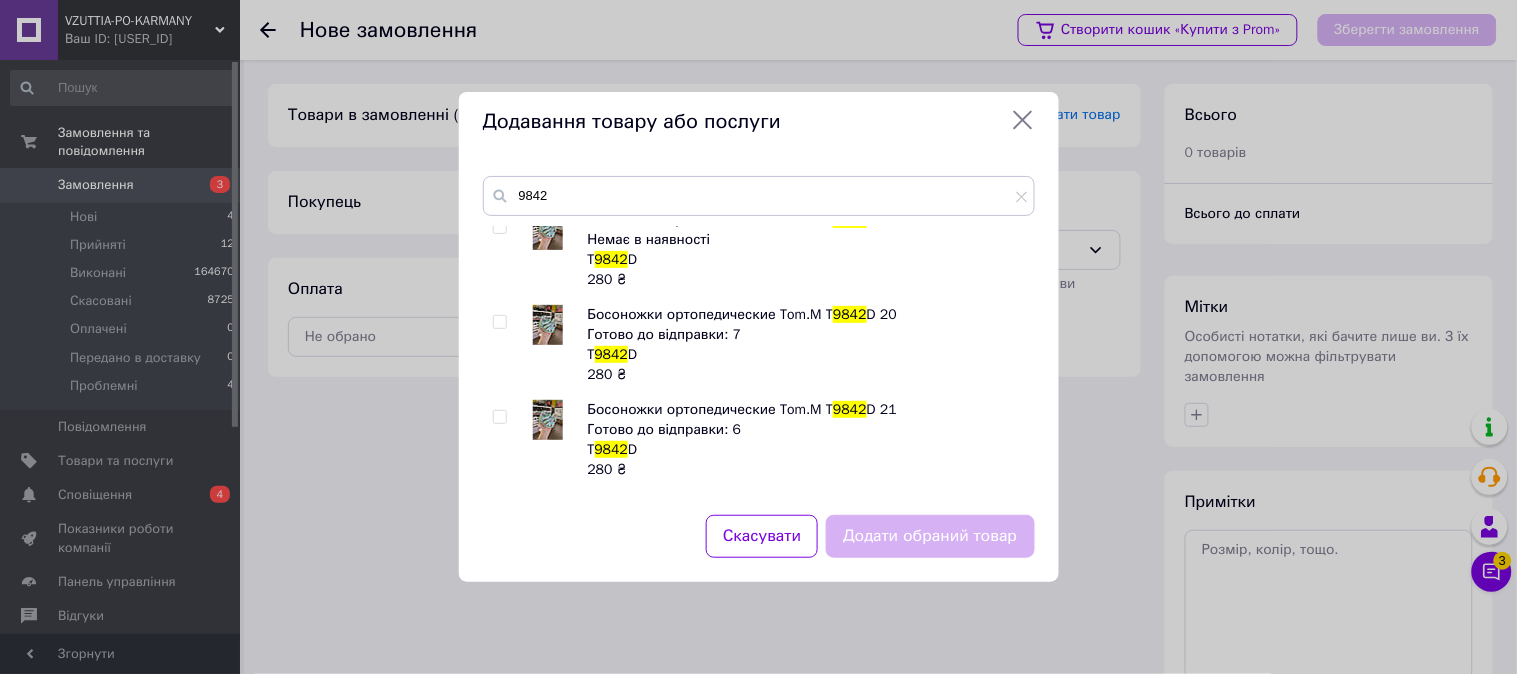 type on "9842" 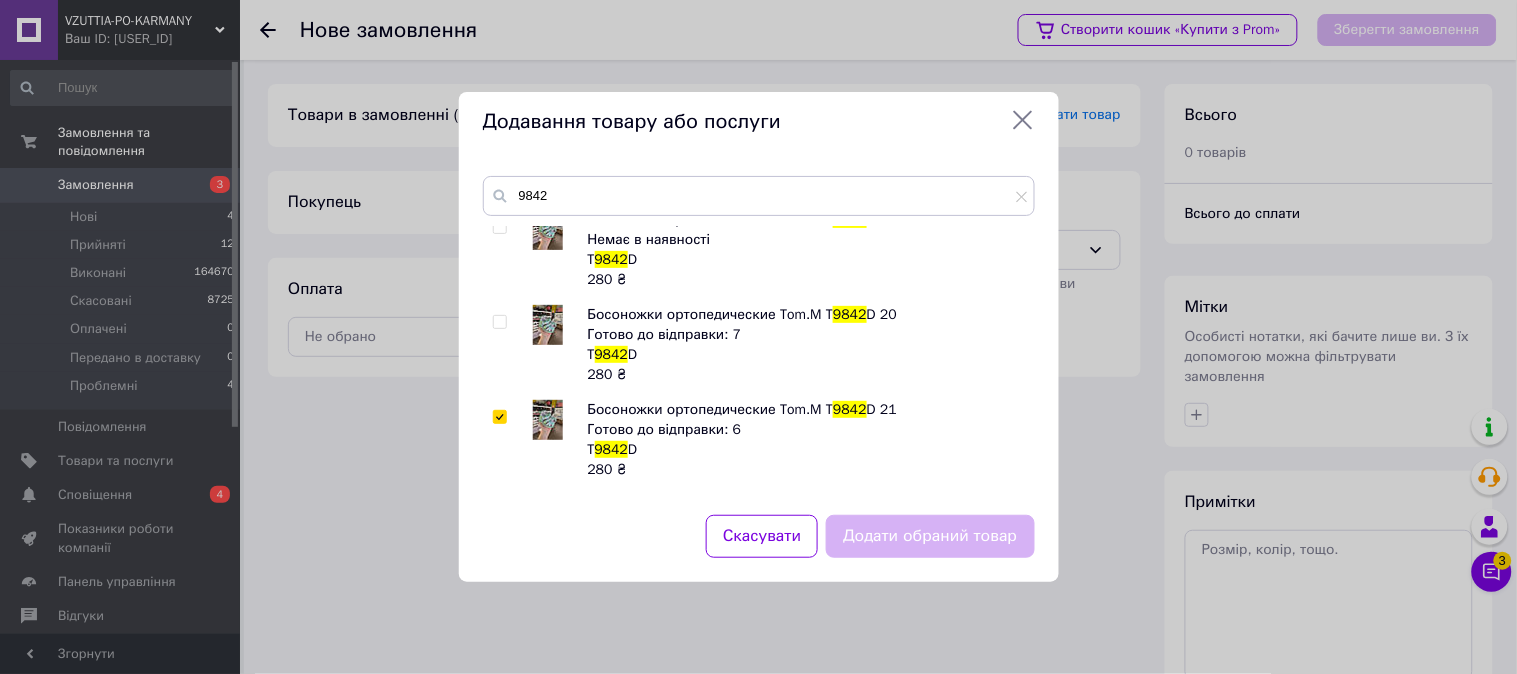 checkbox on "true" 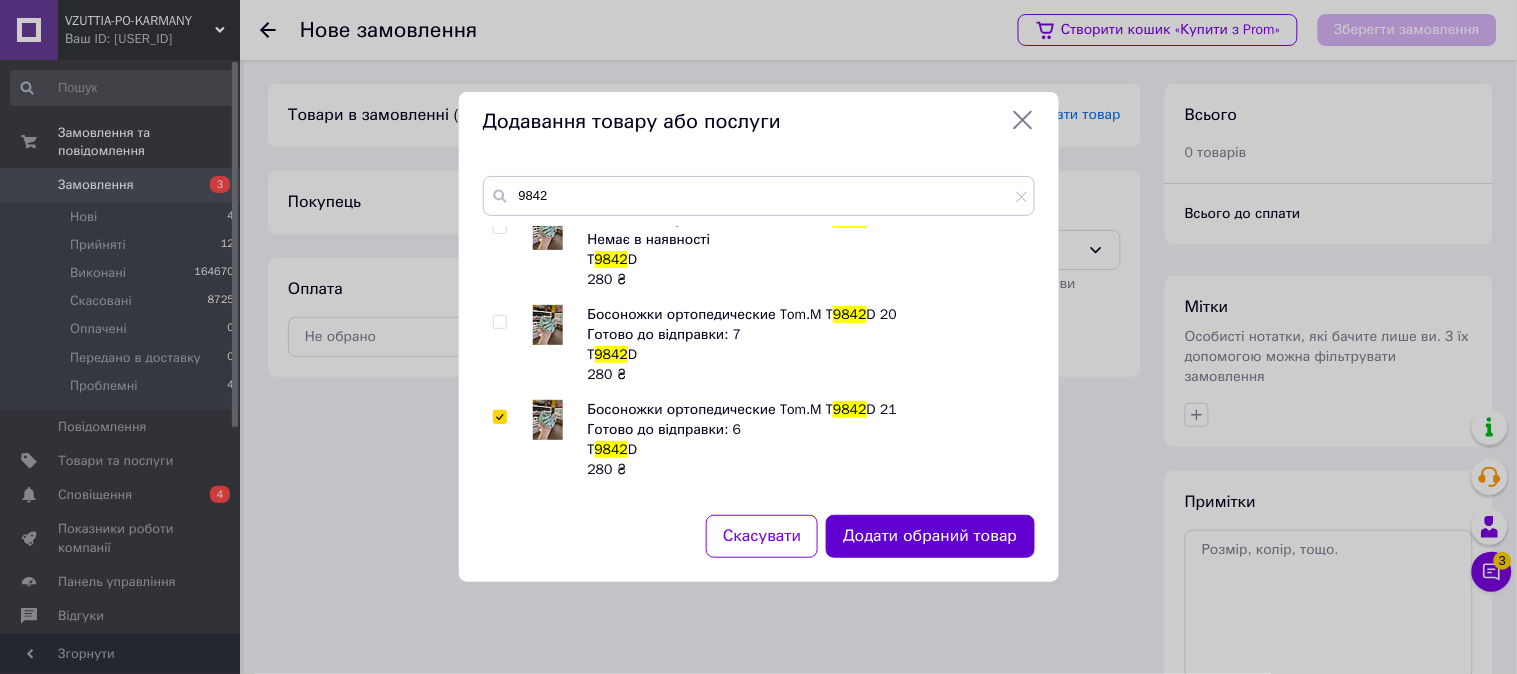 click on "Додати обраний товар" at bounding box center [930, 536] 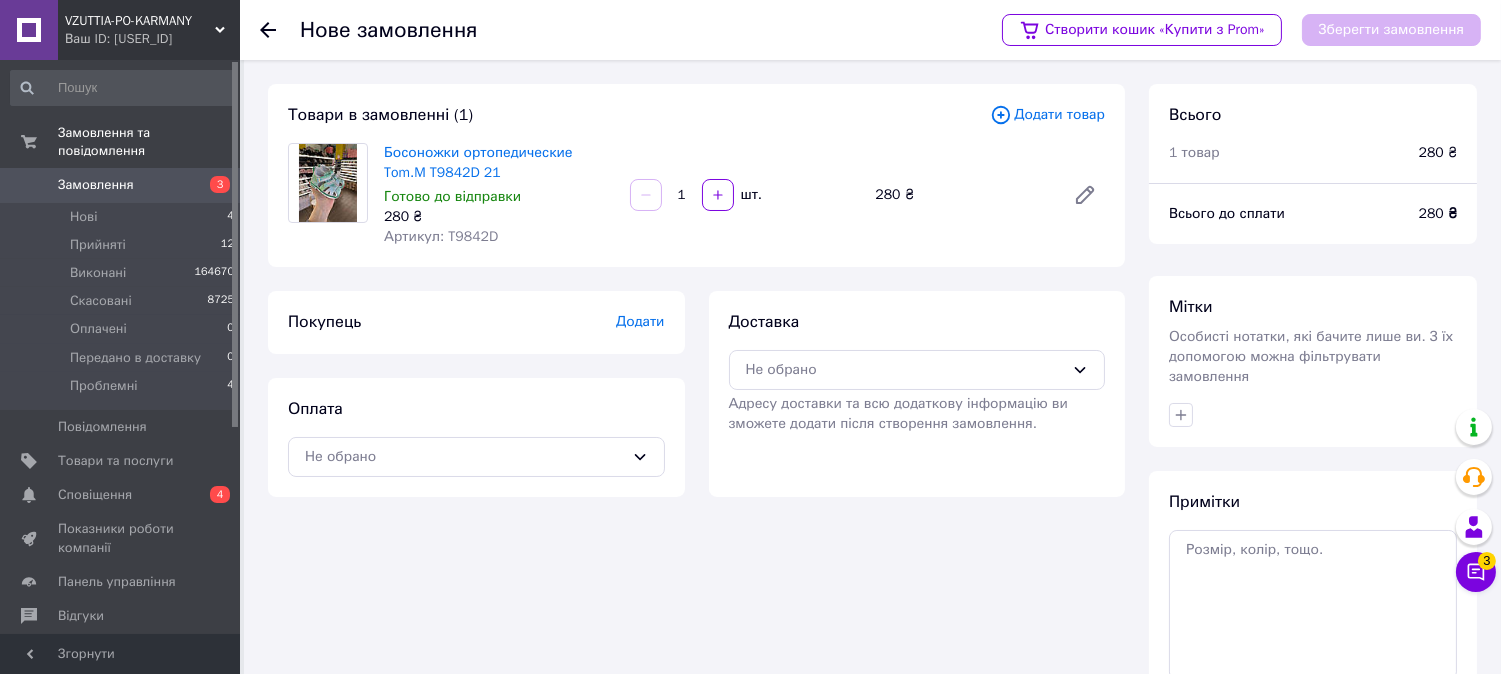 click on "Додати" at bounding box center [640, 321] 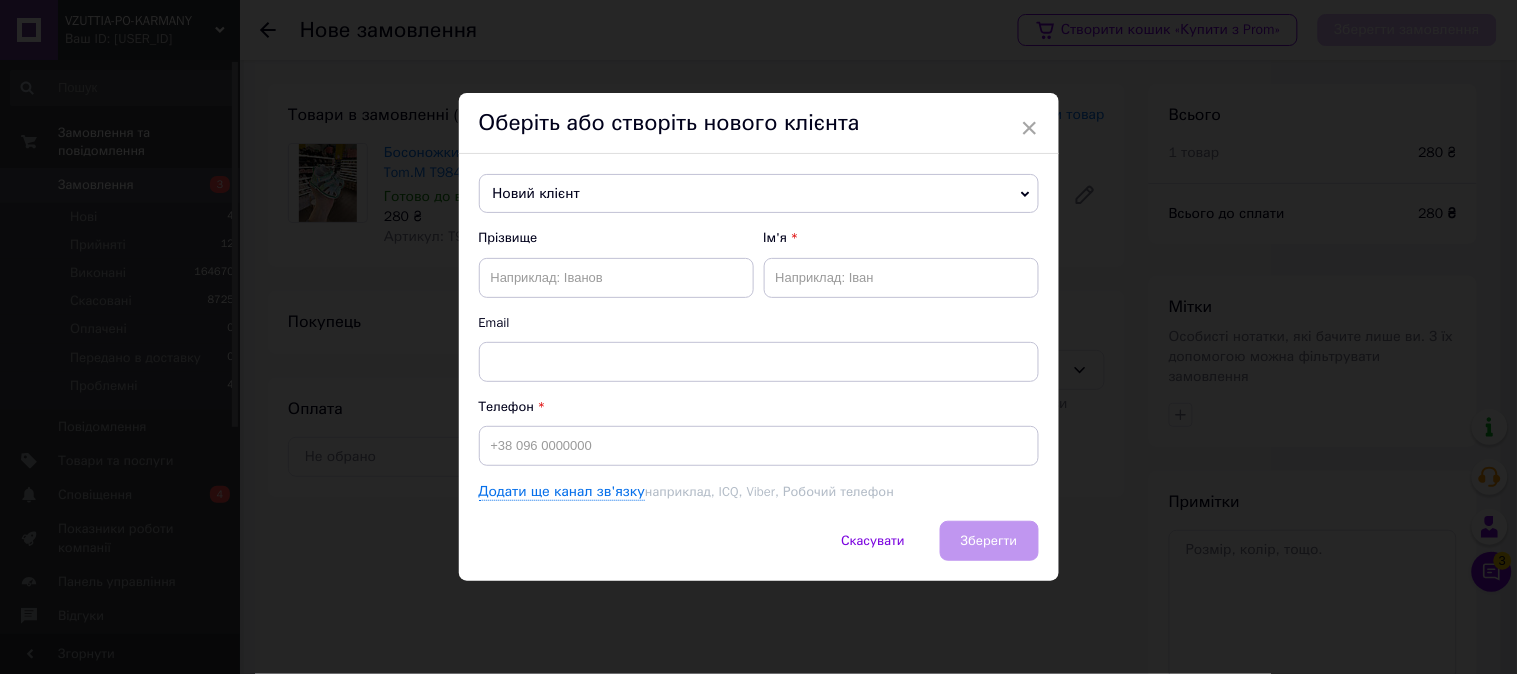 click on "Новий клієнт" at bounding box center (759, 194) 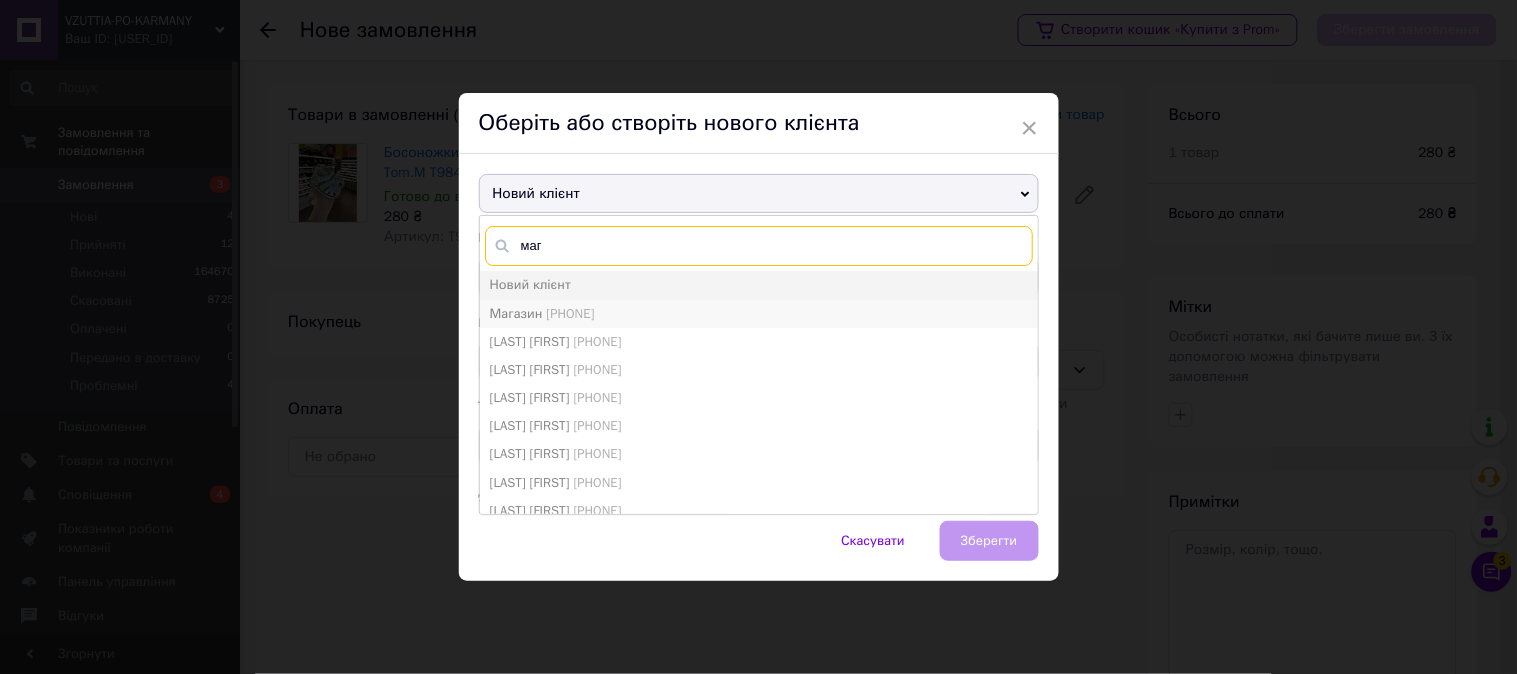 type on "маг" 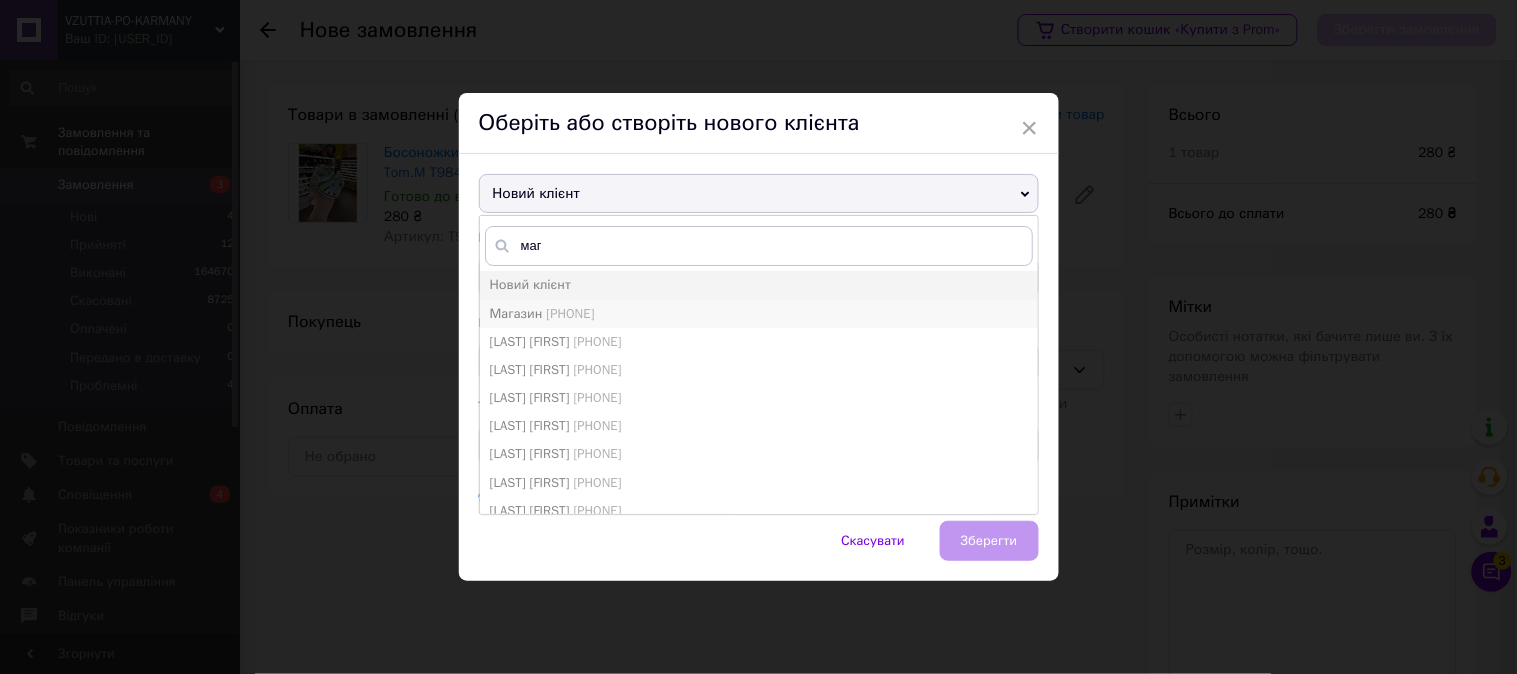 click on "Магазин [PHONE]" at bounding box center (759, 314) 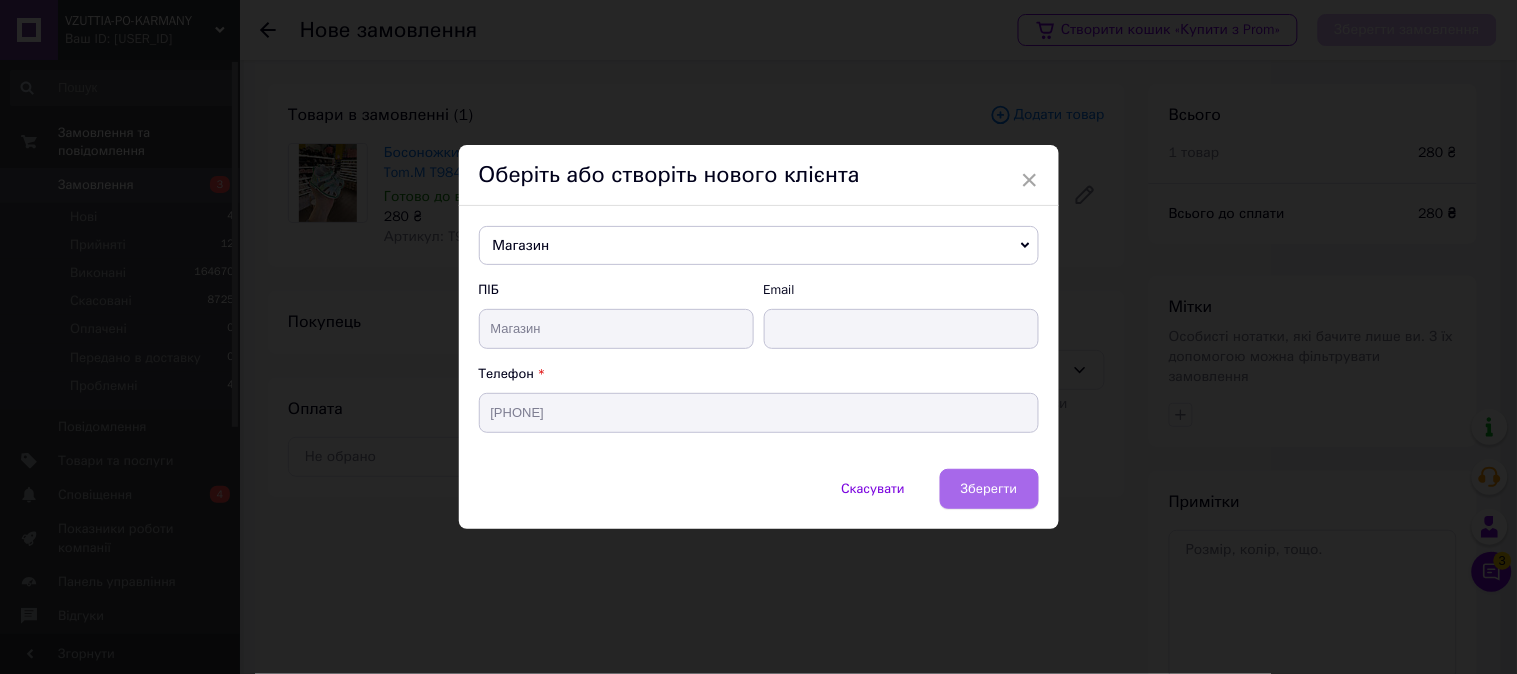 click on "Зберегти" at bounding box center [989, 489] 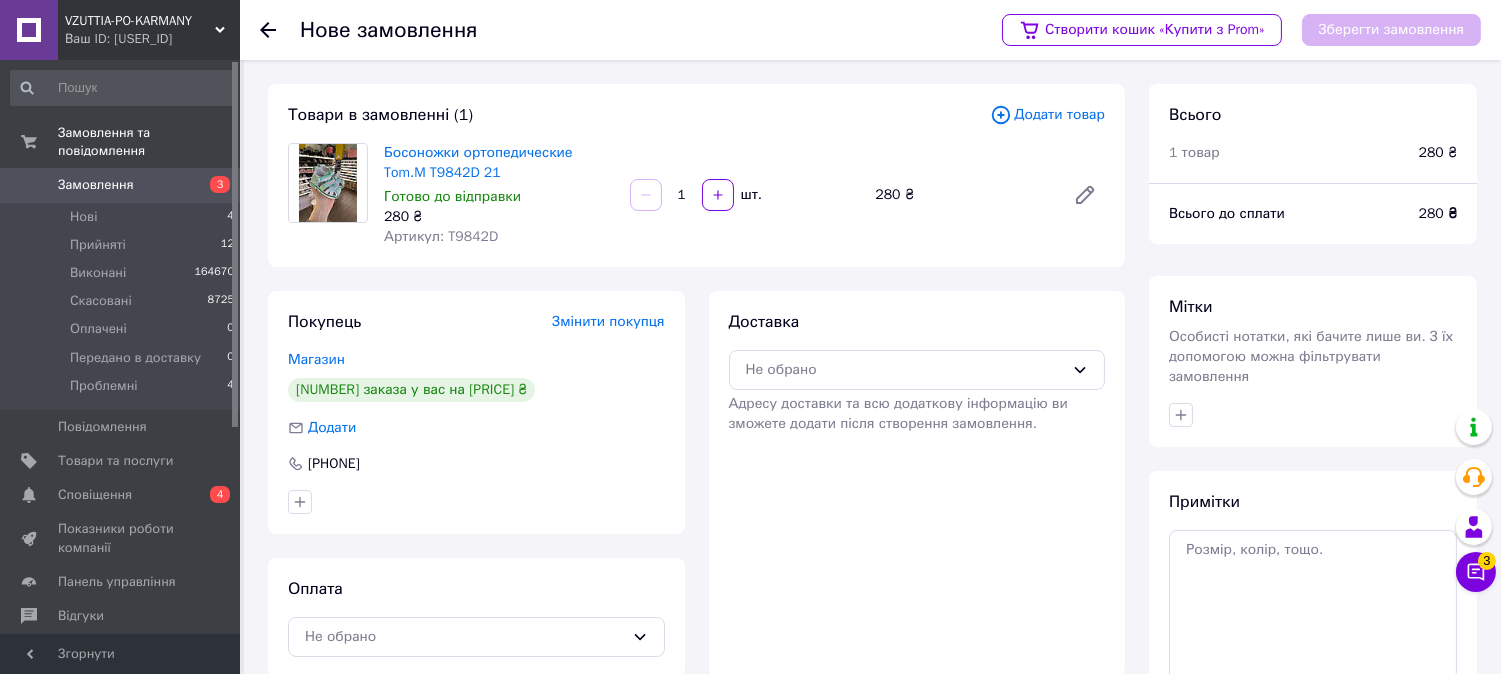 scroll, scrollTop: 111, scrollLeft: 0, axis: vertical 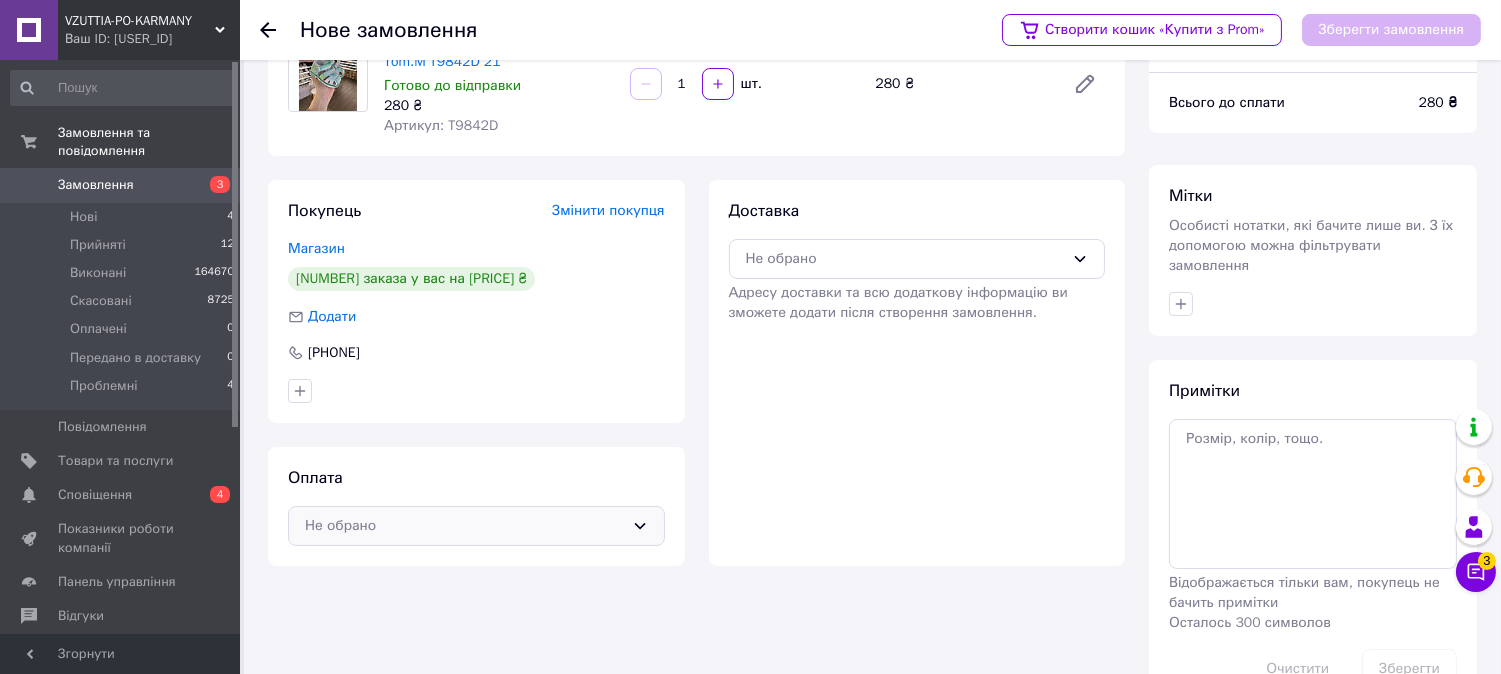 click on "Не обрано" at bounding box center [476, 526] 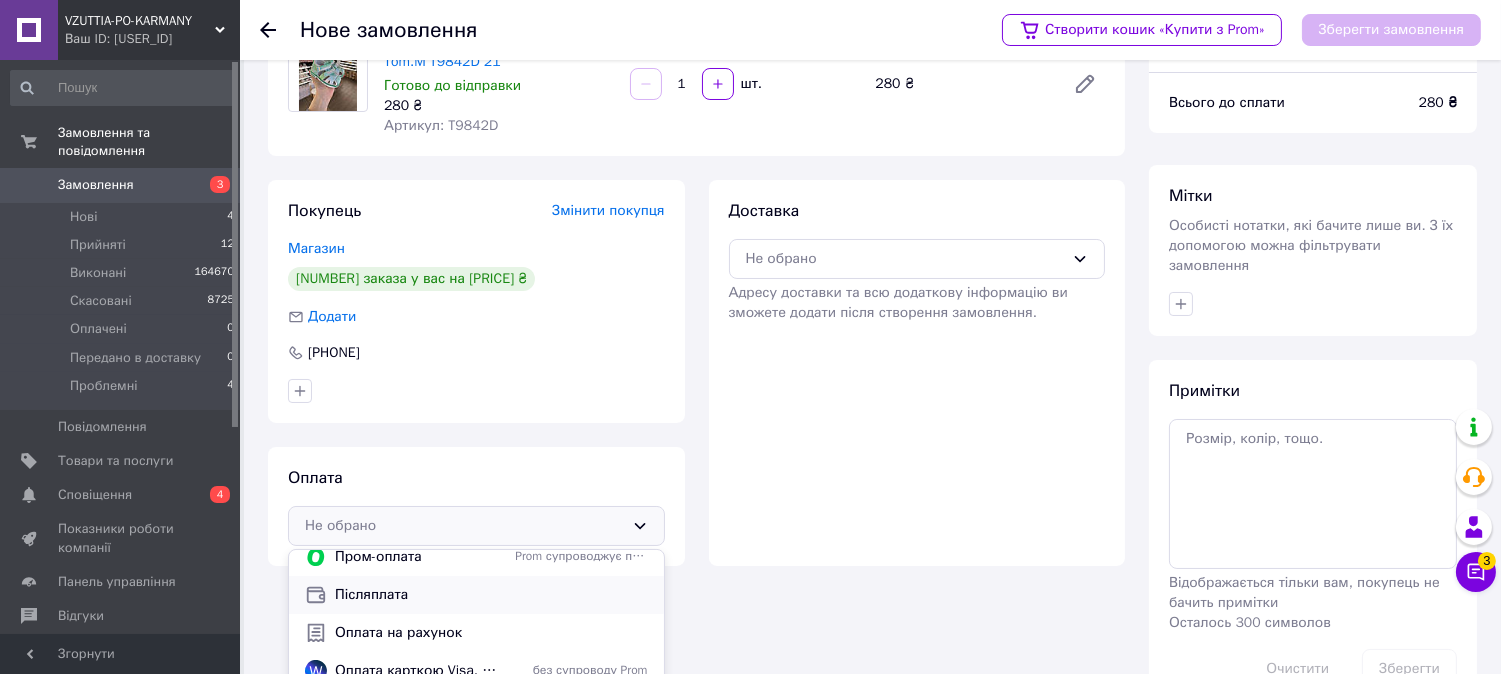scroll, scrollTop: 15, scrollLeft: 0, axis: vertical 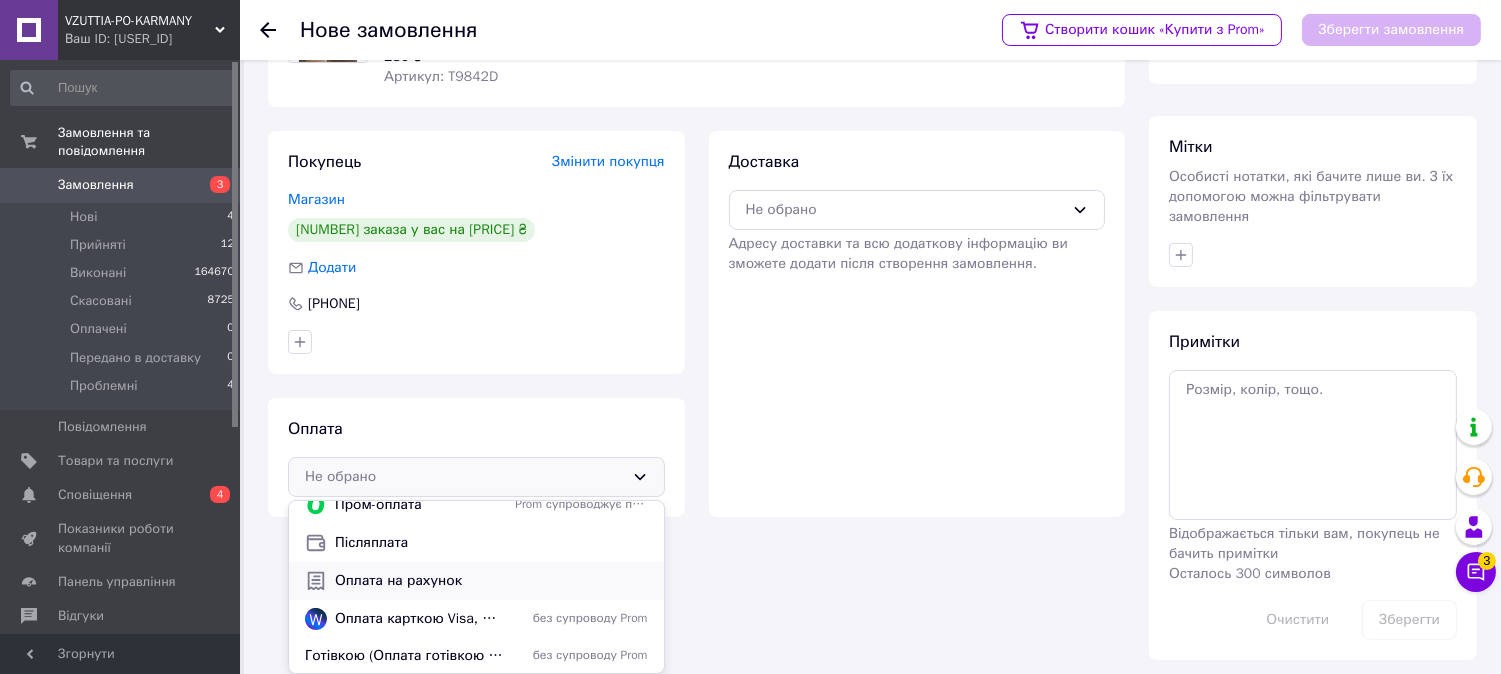 click on "Оплата на рахунок" at bounding box center [491, 581] 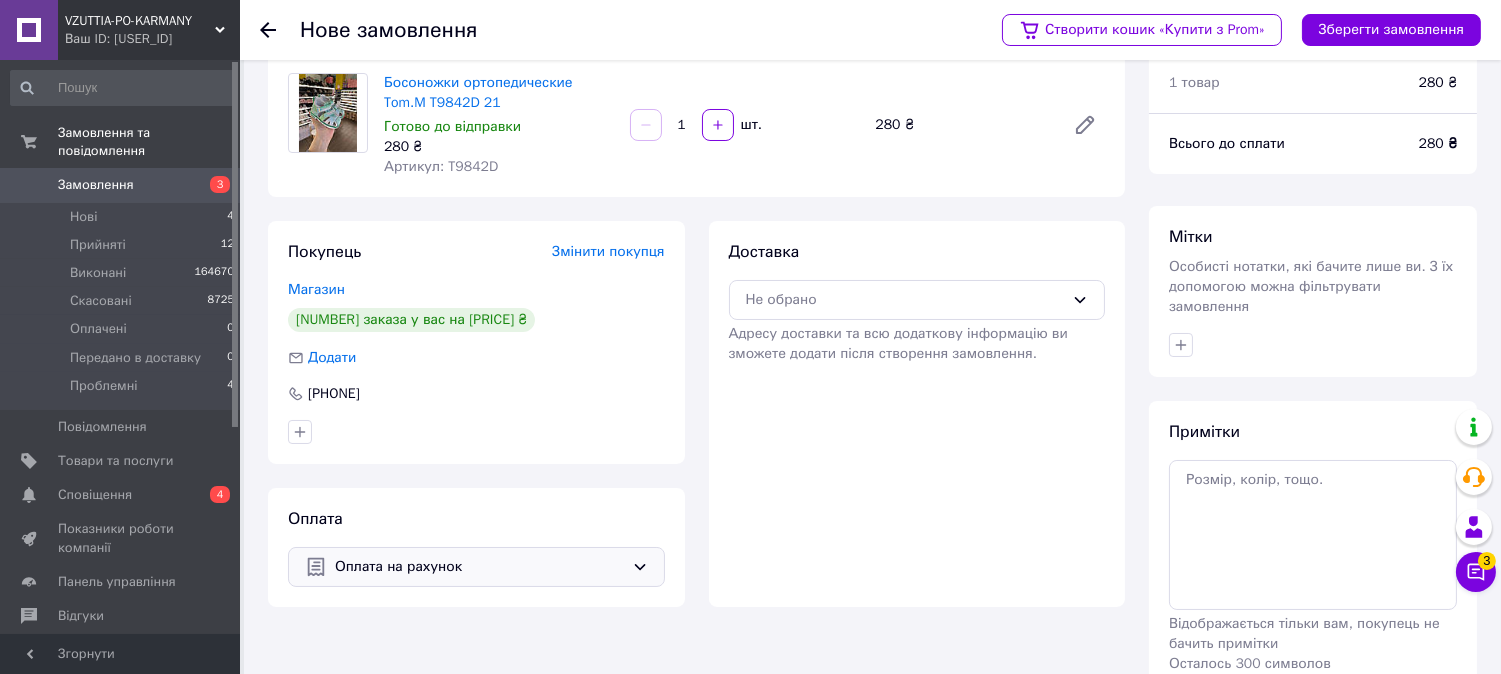 scroll, scrollTop: 0, scrollLeft: 0, axis: both 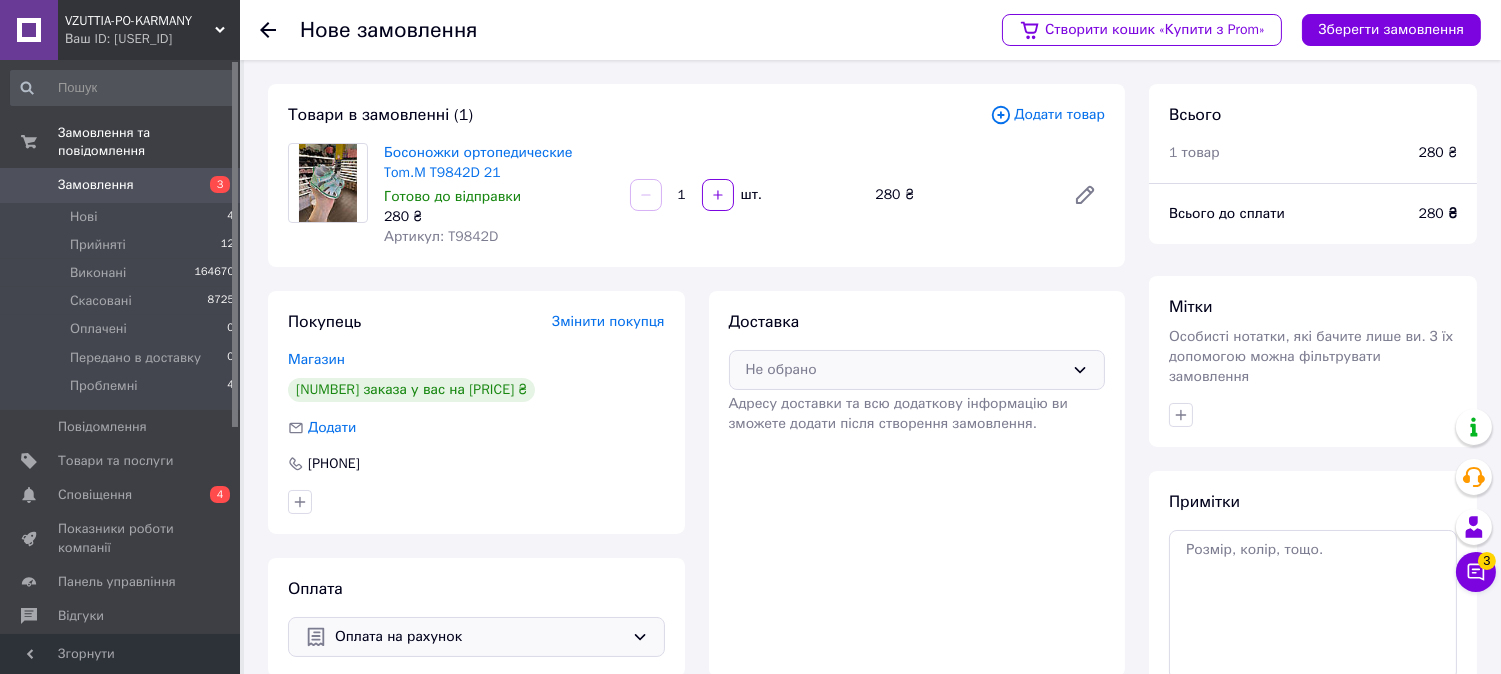 click on "Не обрано" at bounding box center (917, 370) 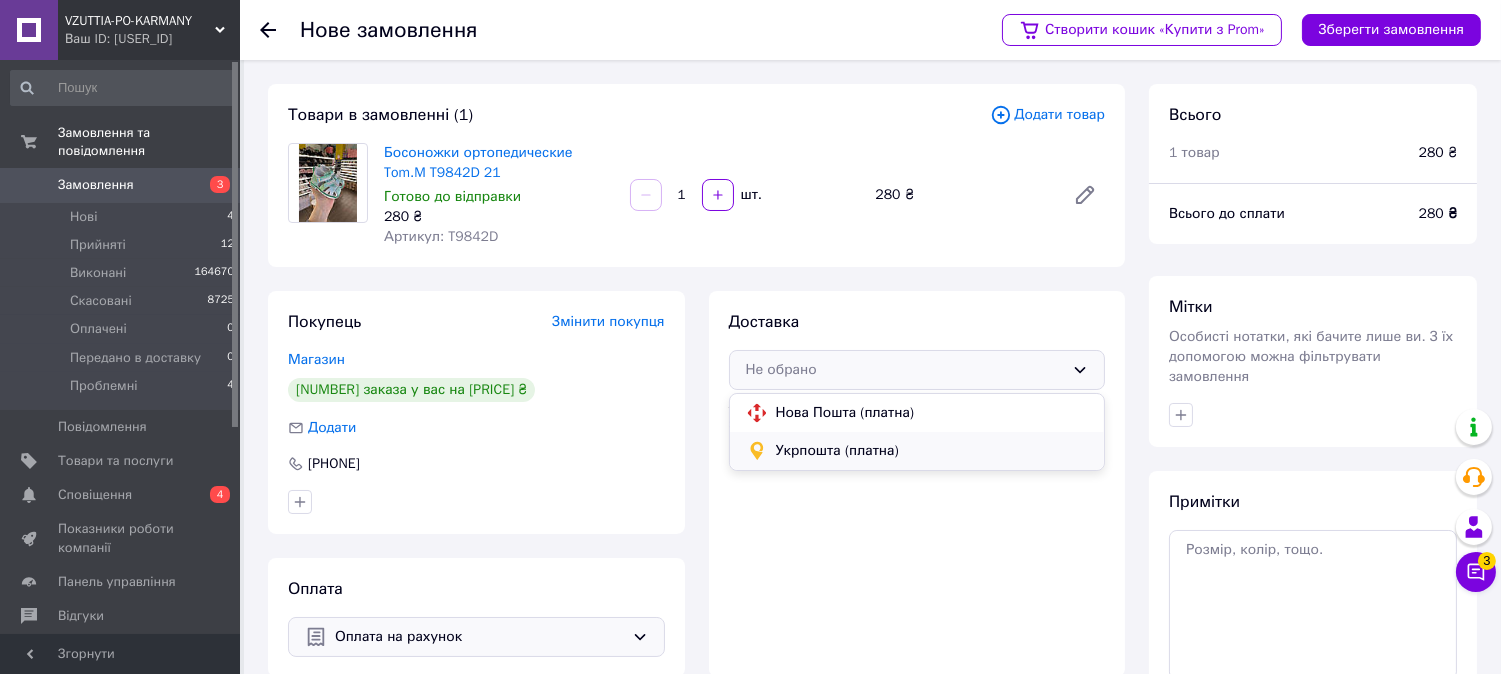 click on "Укрпошта (платна)" at bounding box center (932, 451) 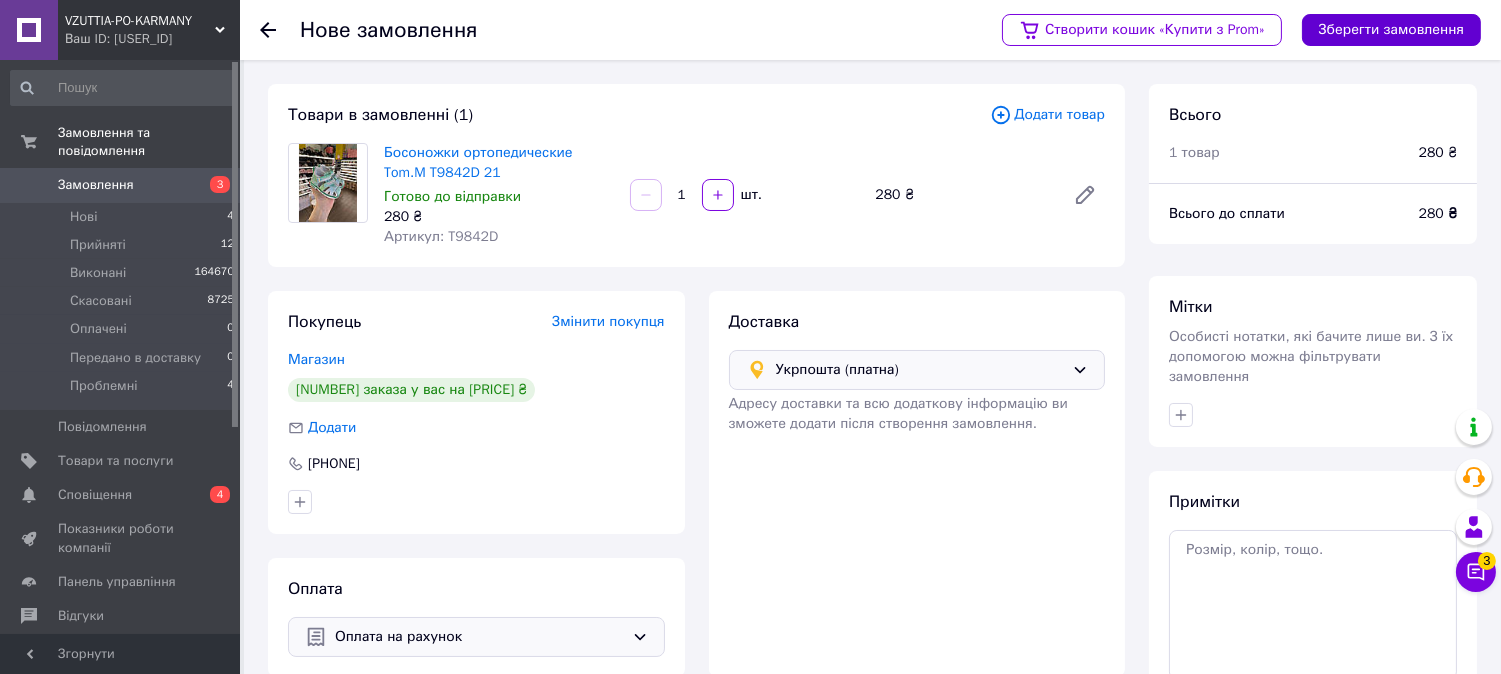 click on "Зберегти замовлення" at bounding box center (1391, 30) 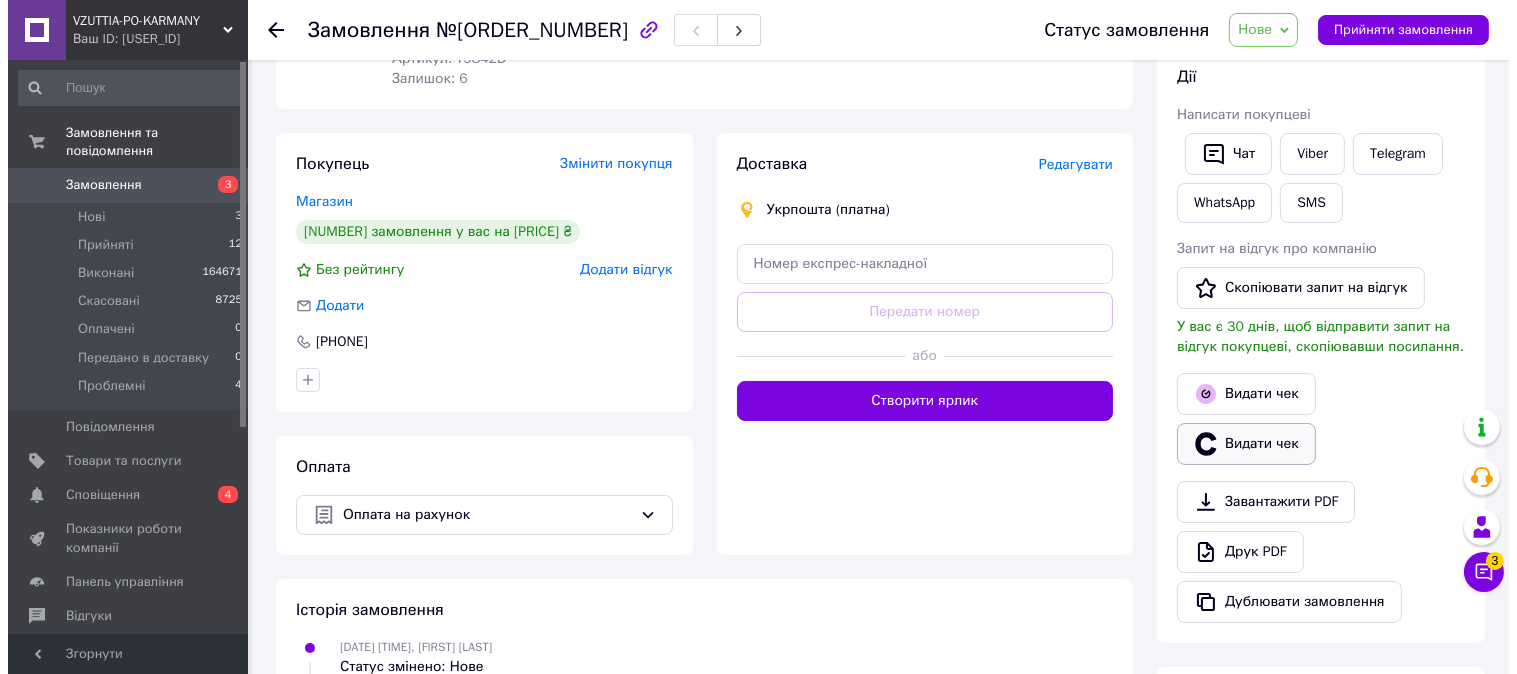 scroll, scrollTop: 333, scrollLeft: 0, axis: vertical 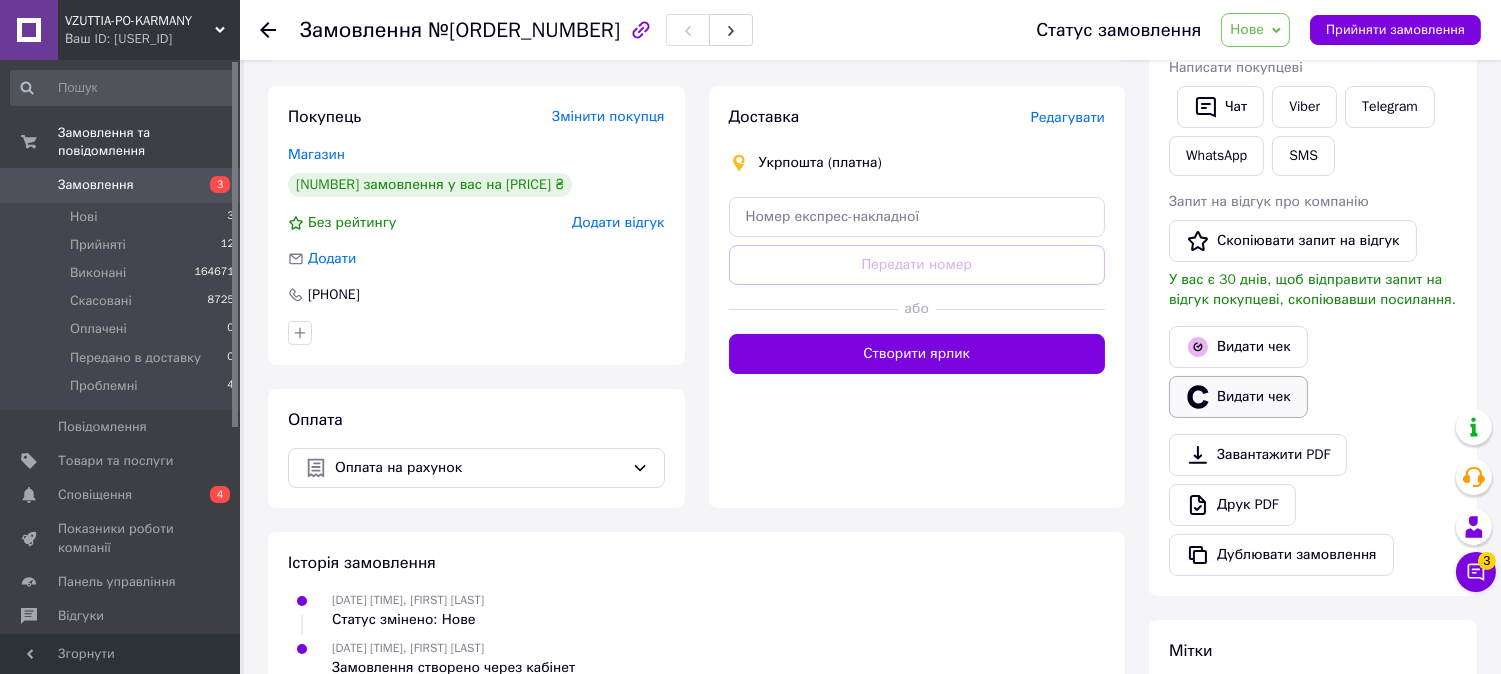 click on "Видати чек" at bounding box center (1238, 397) 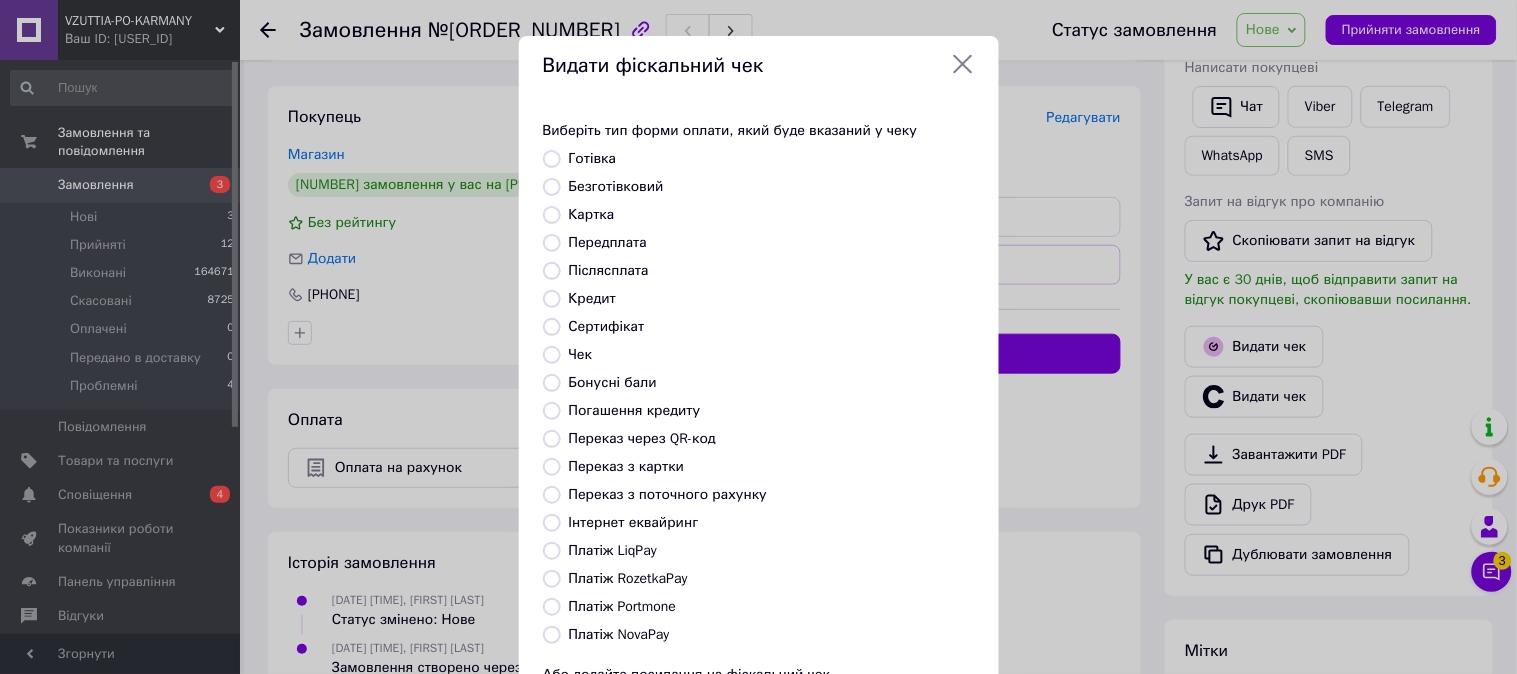 click on "Безготівковий" at bounding box center [552, 187] 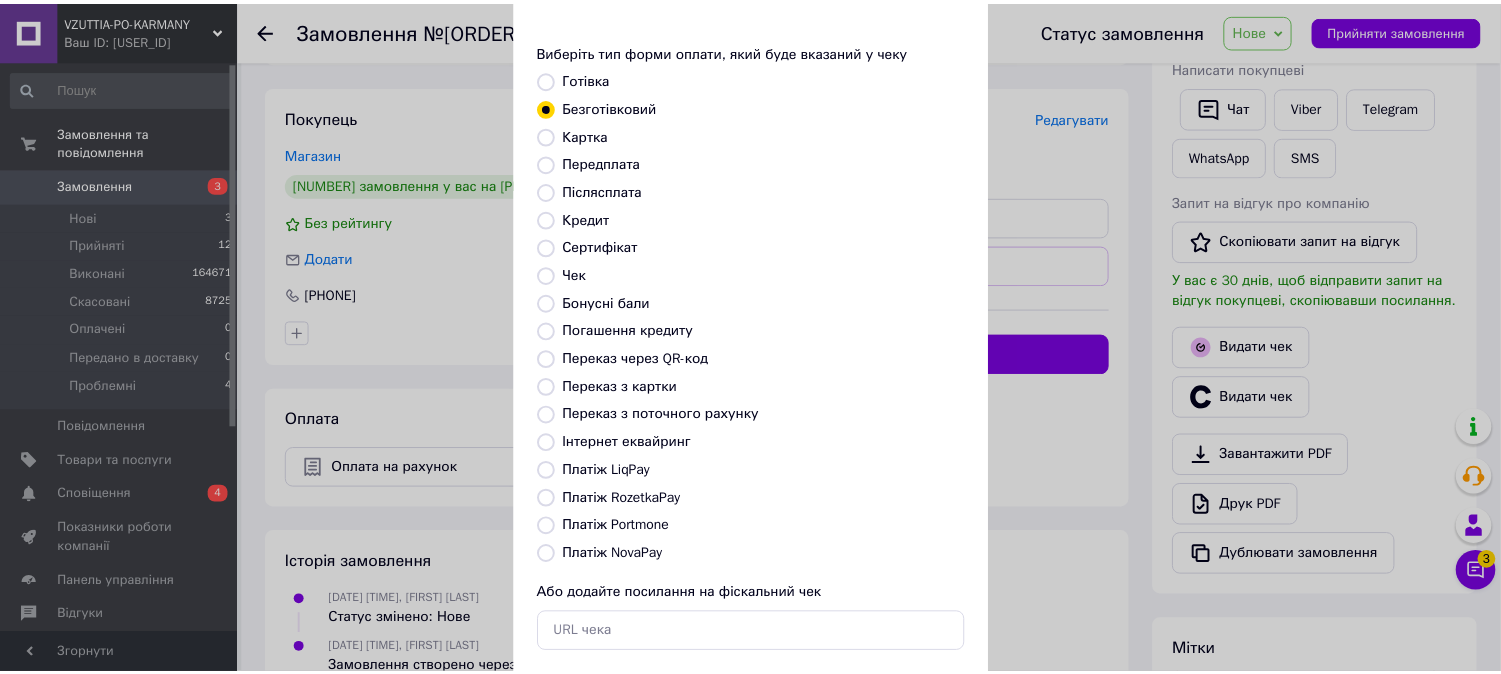 scroll, scrollTop: 185, scrollLeft: 0, axis: vertical 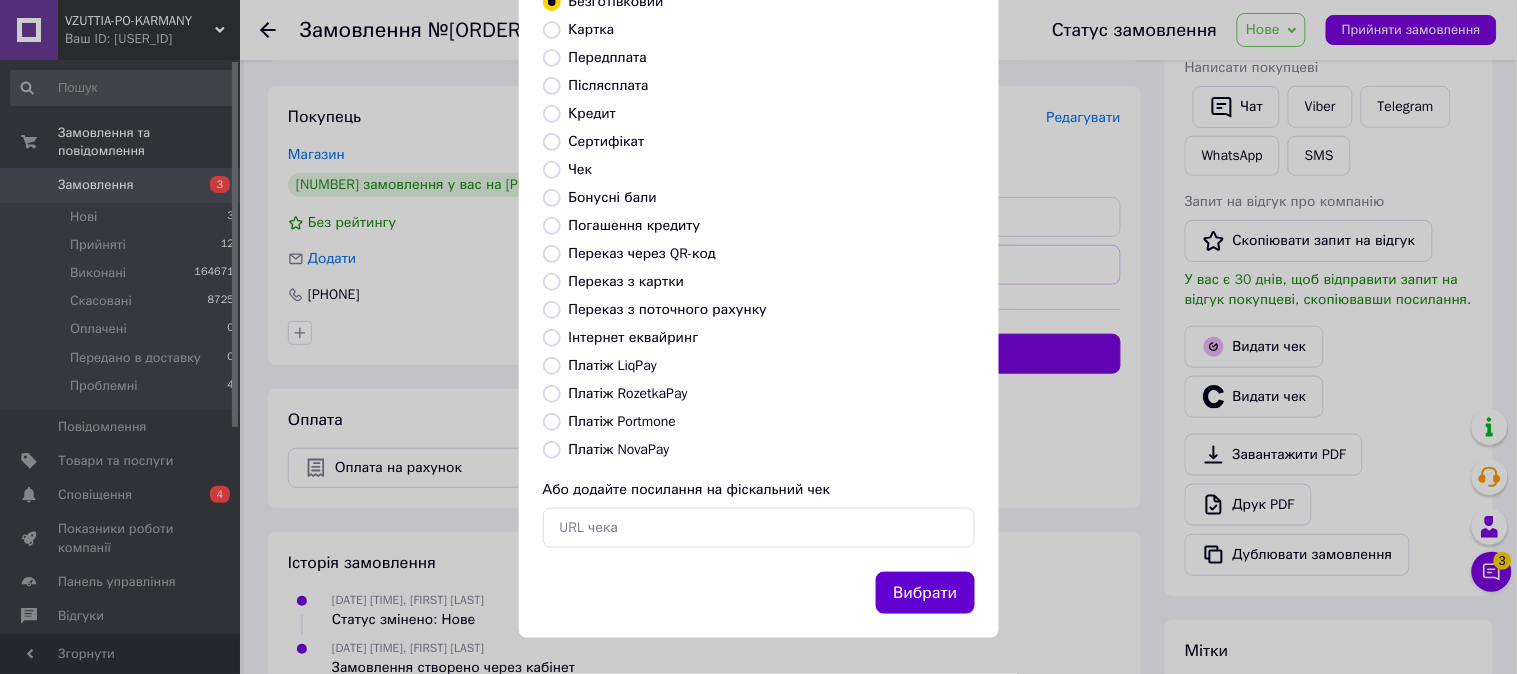 click on "Вибрати" at bounding box center [925, 593] 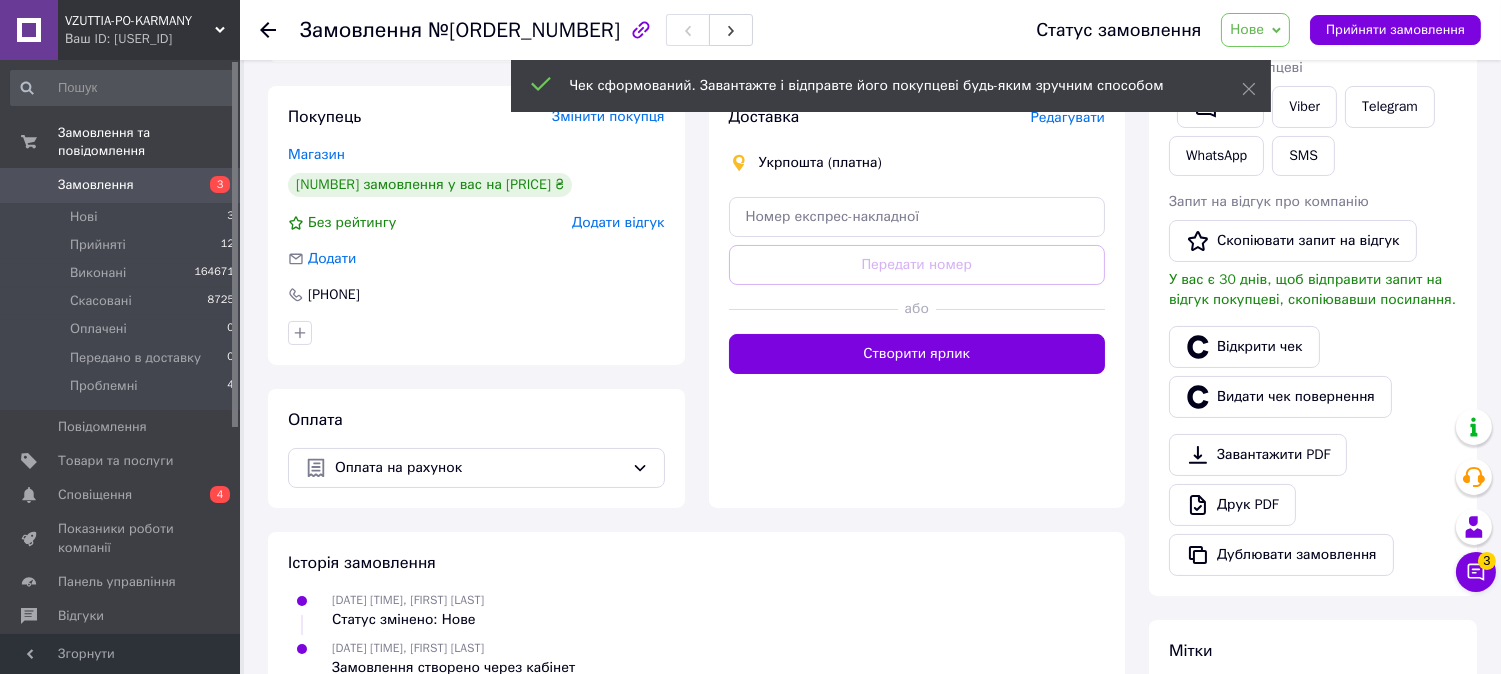click on "Нове" at bounding box center (1255, 30) 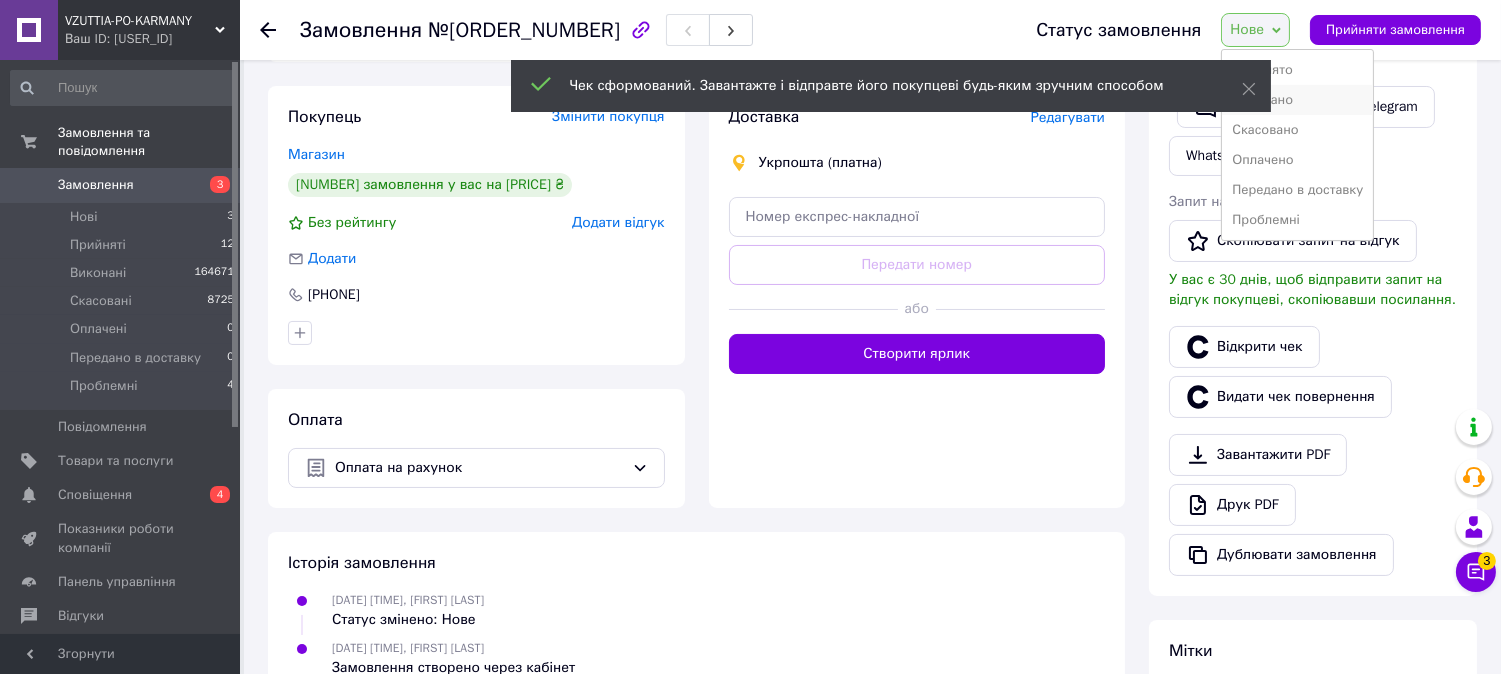 click on "Виконано" at bounding box center (1297, 100) 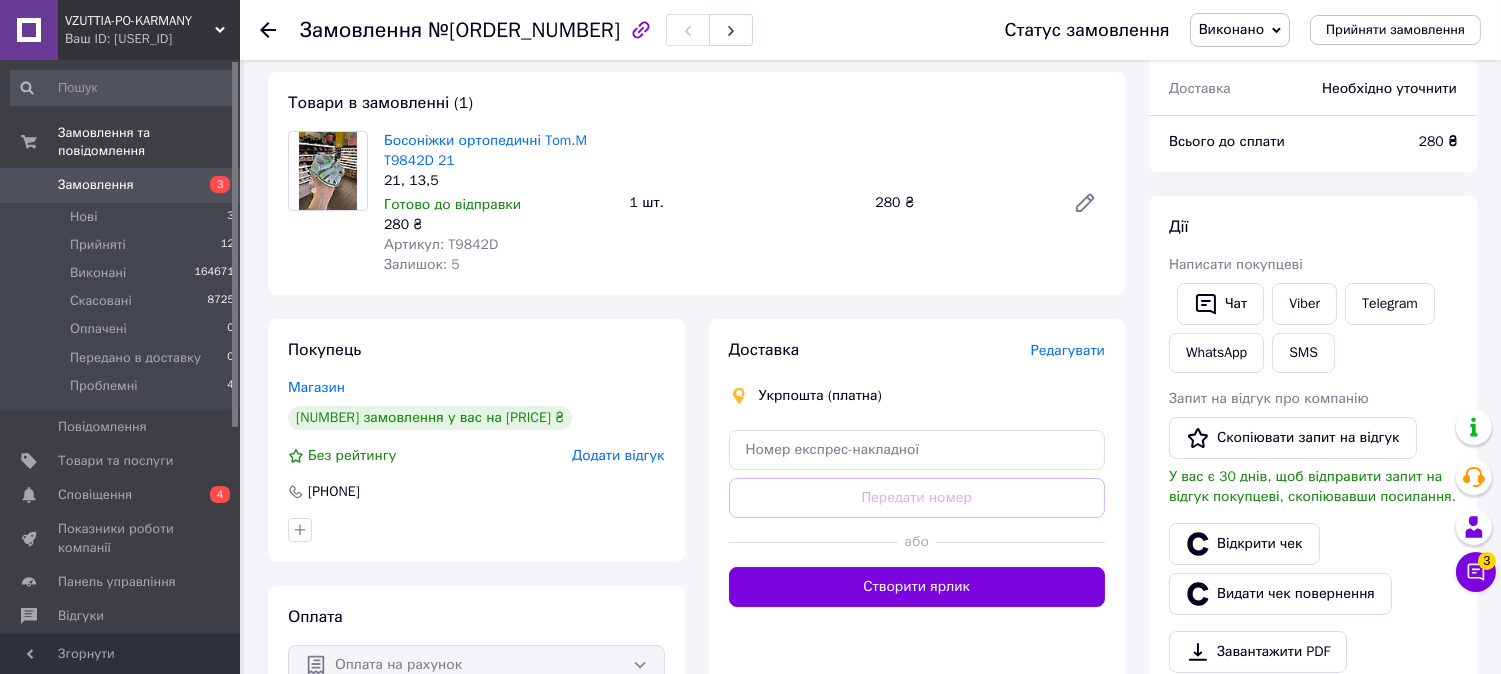 scroll, scrollTop: 0, scrollLeft: 0, axis: both 